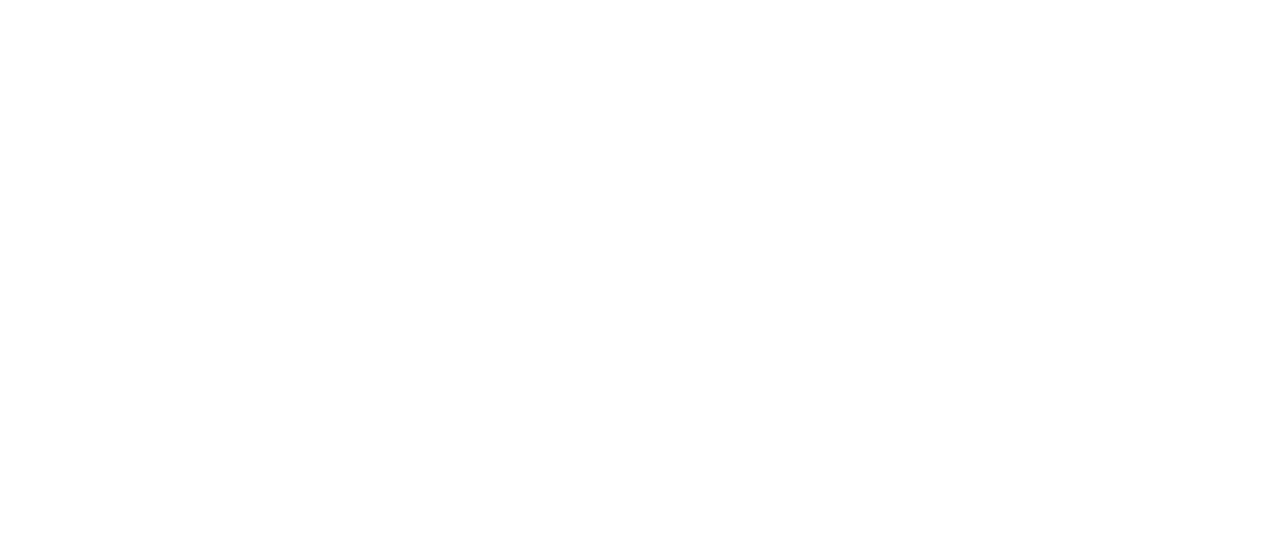 scroll, scrollTop: 0, scrollLeft: 0, axis: both 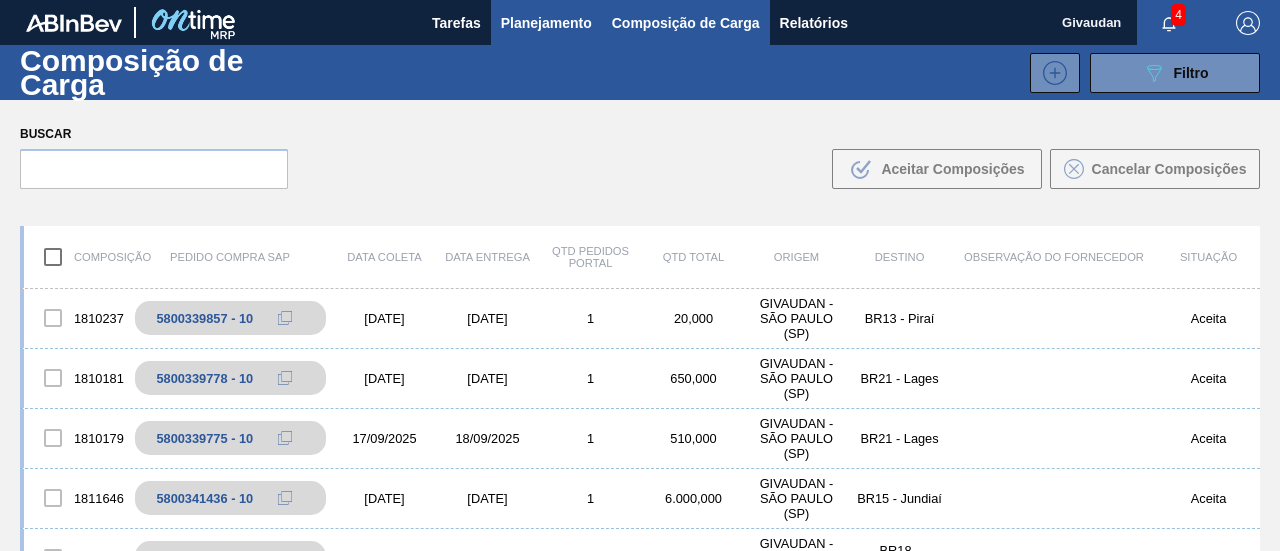 click on "Planejamento" at bounding box center [546, 23] 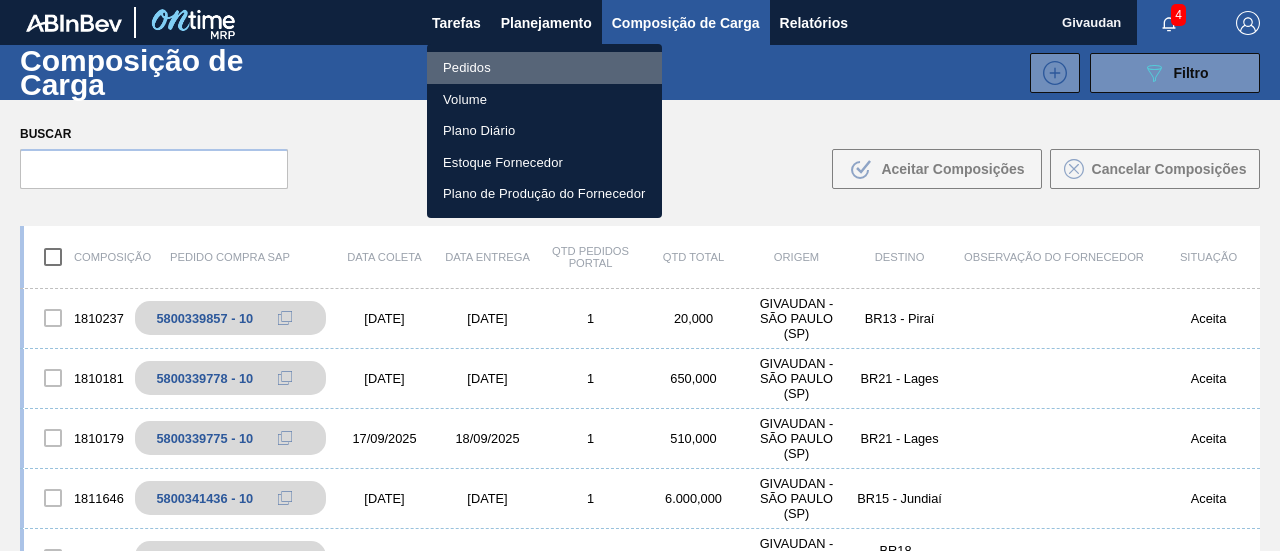 click on "Pedidos" at bounding box center (544, 68) 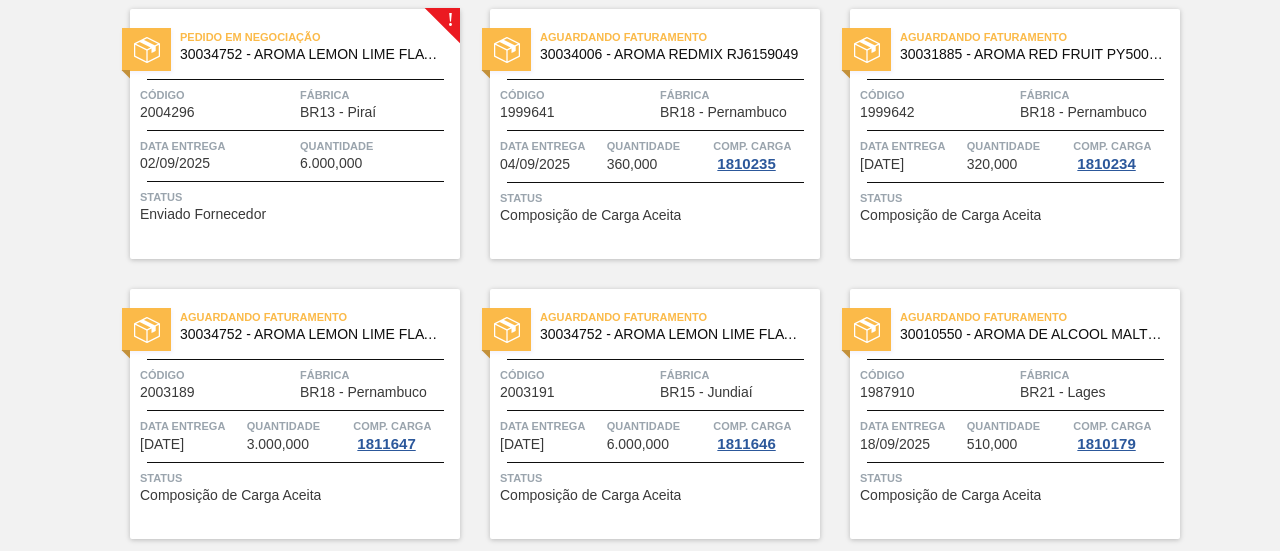 scroll, scrollTop: 1284, scrollLeft: 0, axis: vertical 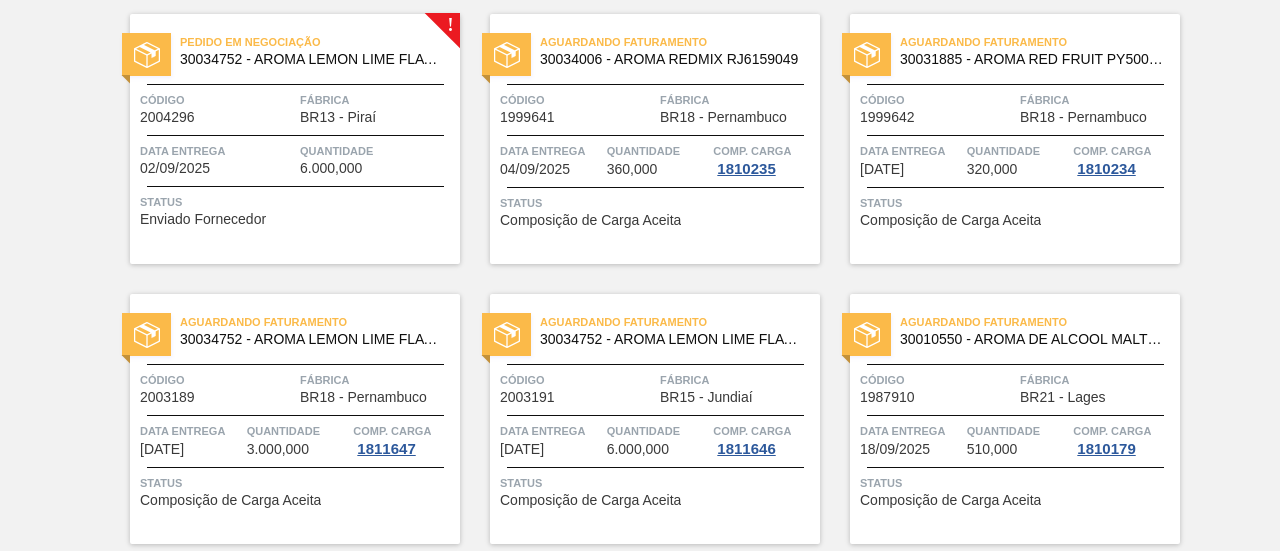 click on "Enviado Fornecedor" at bounding box center [203, 219] 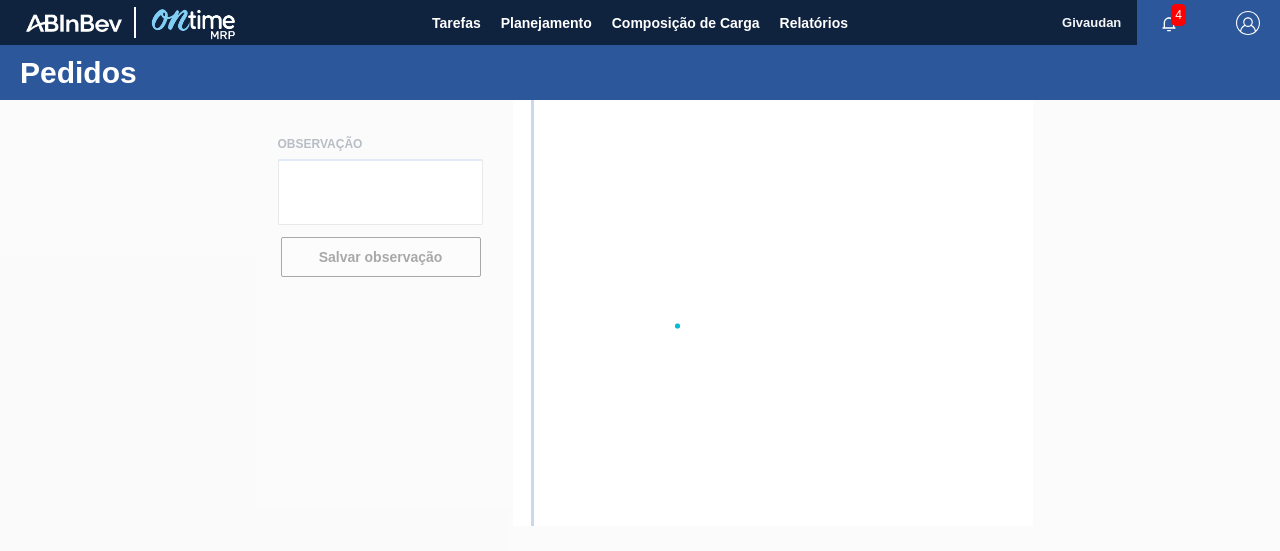 scroll, scrollTop: 0, scrollLeft: 0, axis: both 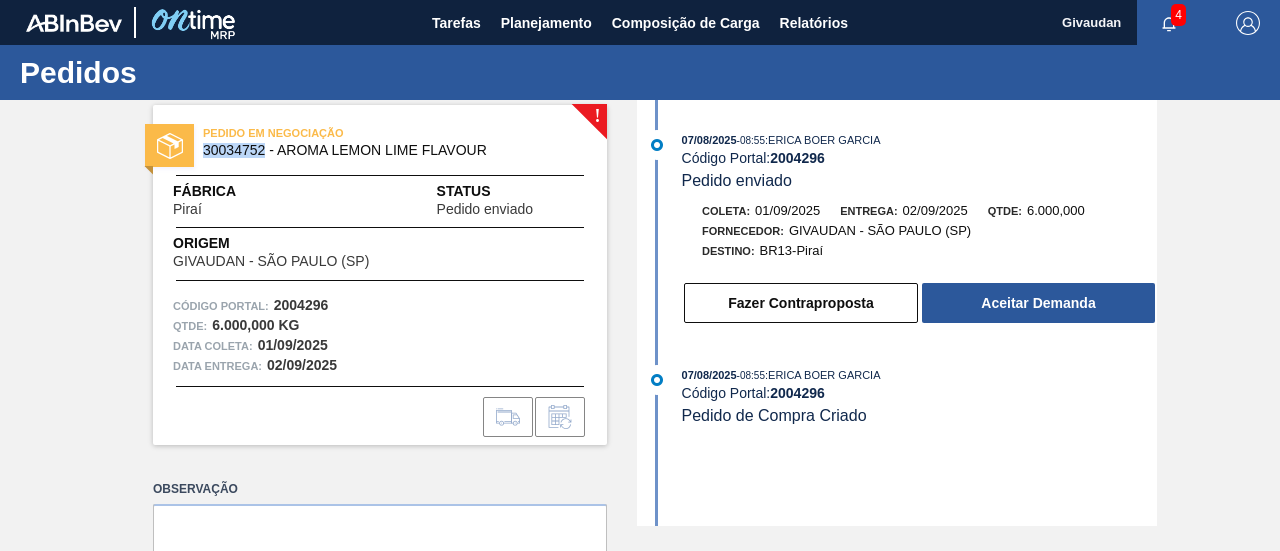 drag, startPoint x: 202, startPoint y: 149, endPoint x: 263, endPoint y: 151, distance: 61.03278 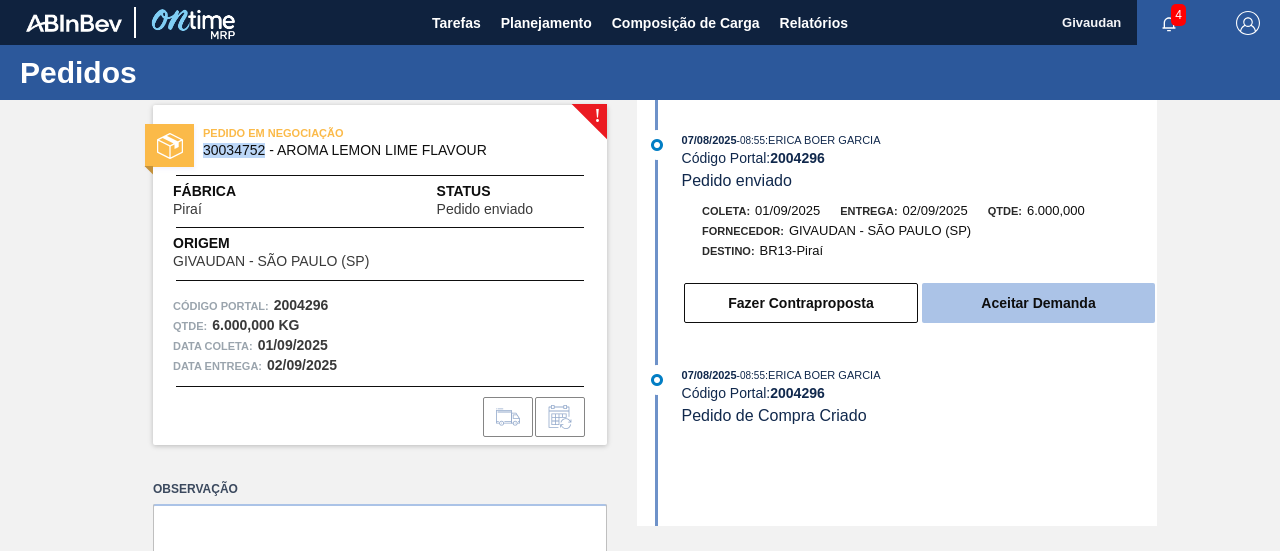 click on "Aceitar Demanda" at bounding box center (1038, 303) 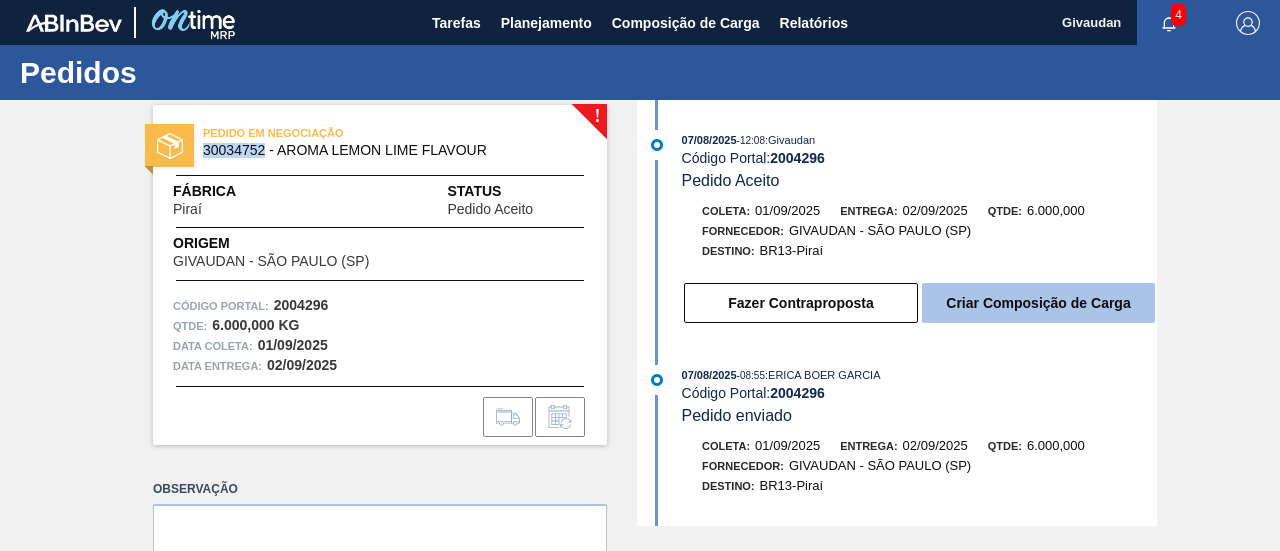 click on "Criar Composição de Carga" at bounding box center [1038, 303] 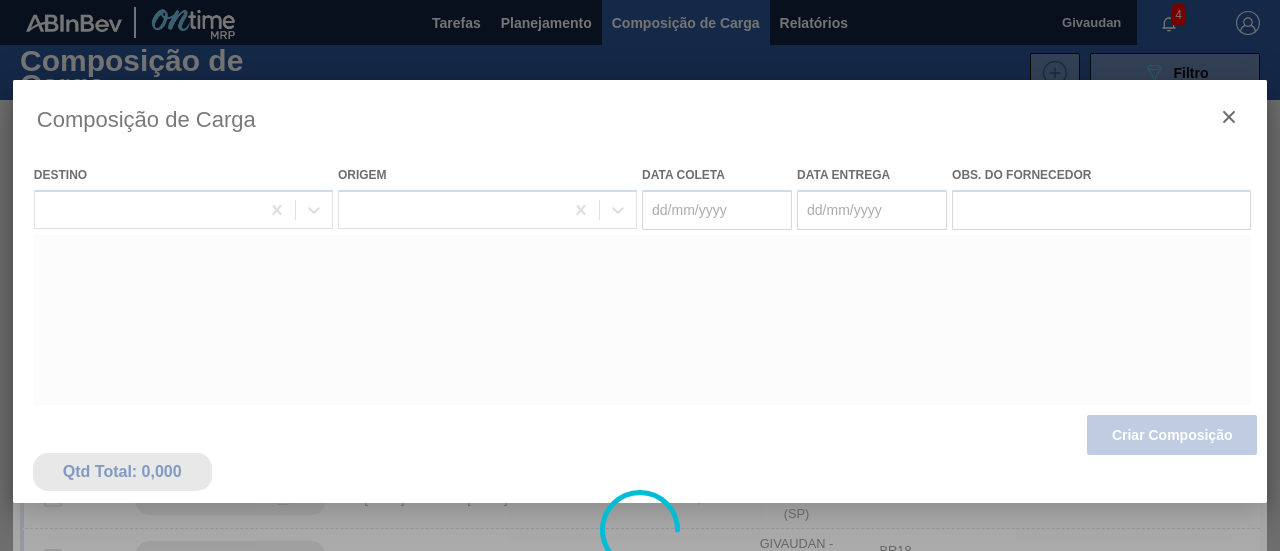 type on "01/09/2025" 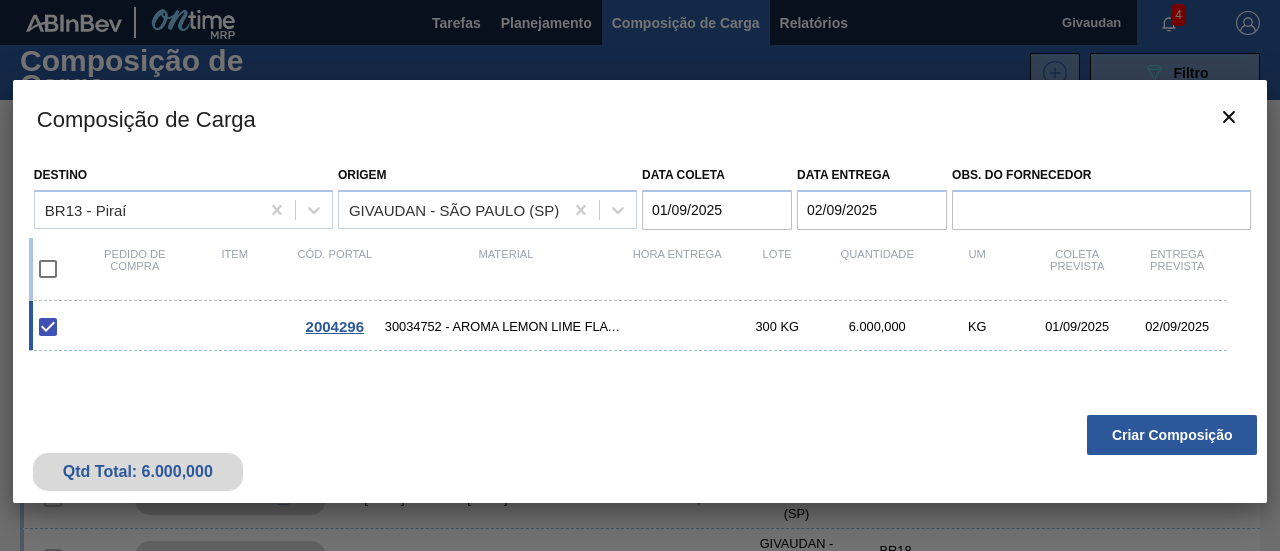 click on "Criar Composição" at bounding box center [1172, 435] 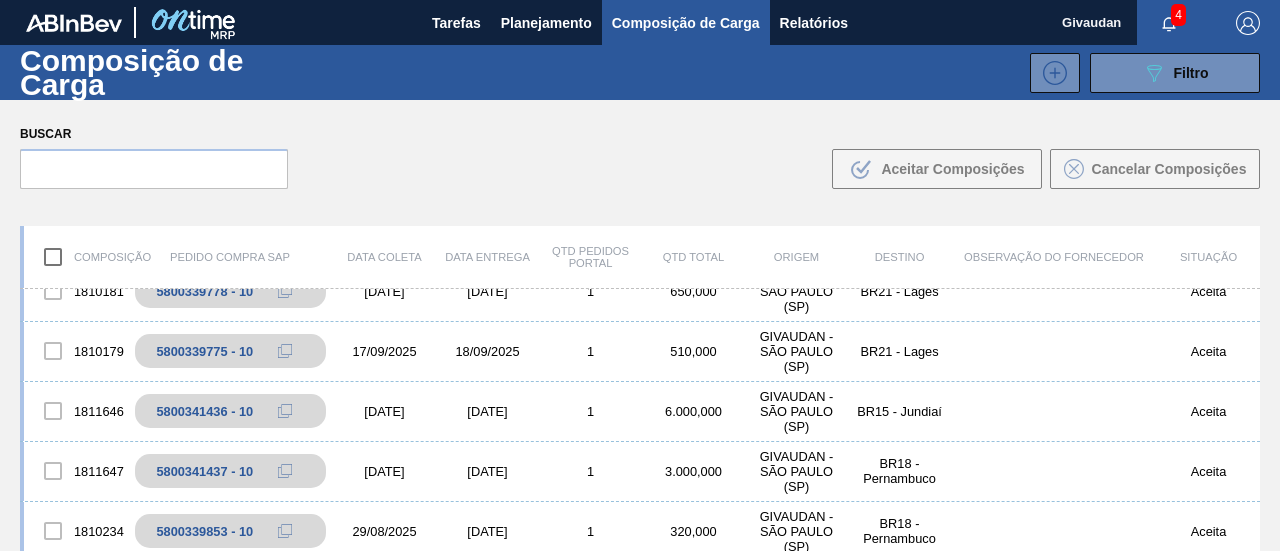 scroll, scrollTop: 100, scrollLeft: 0, axis: vertical 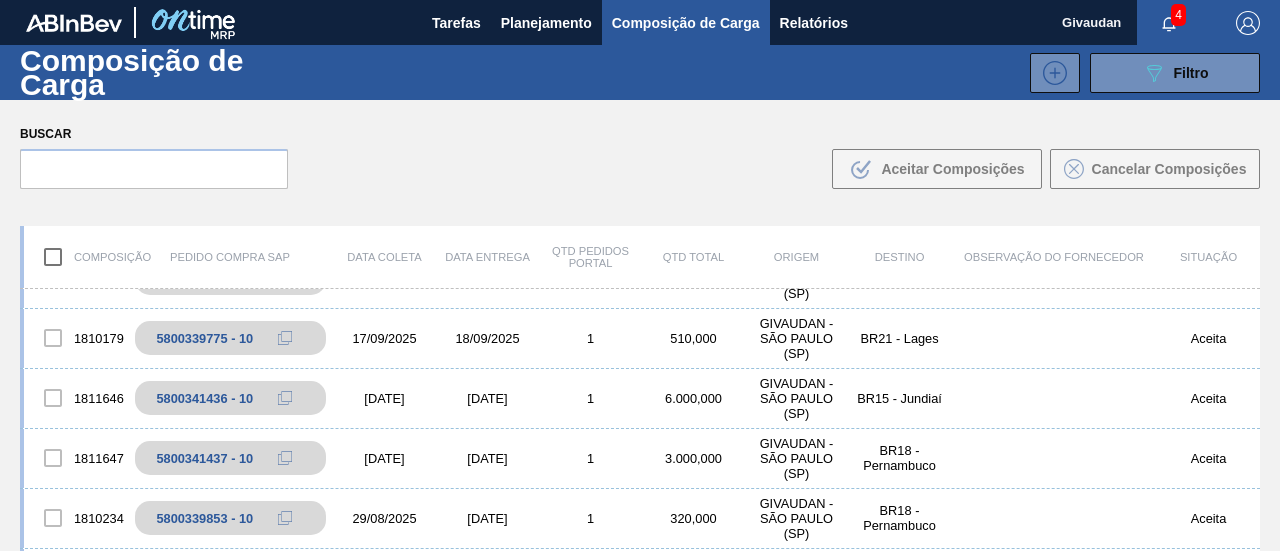 drag, startPoint x: 1258, startPoint y: 337, endPoint x: 1256, endPoint y: 362, distance: 25.079872 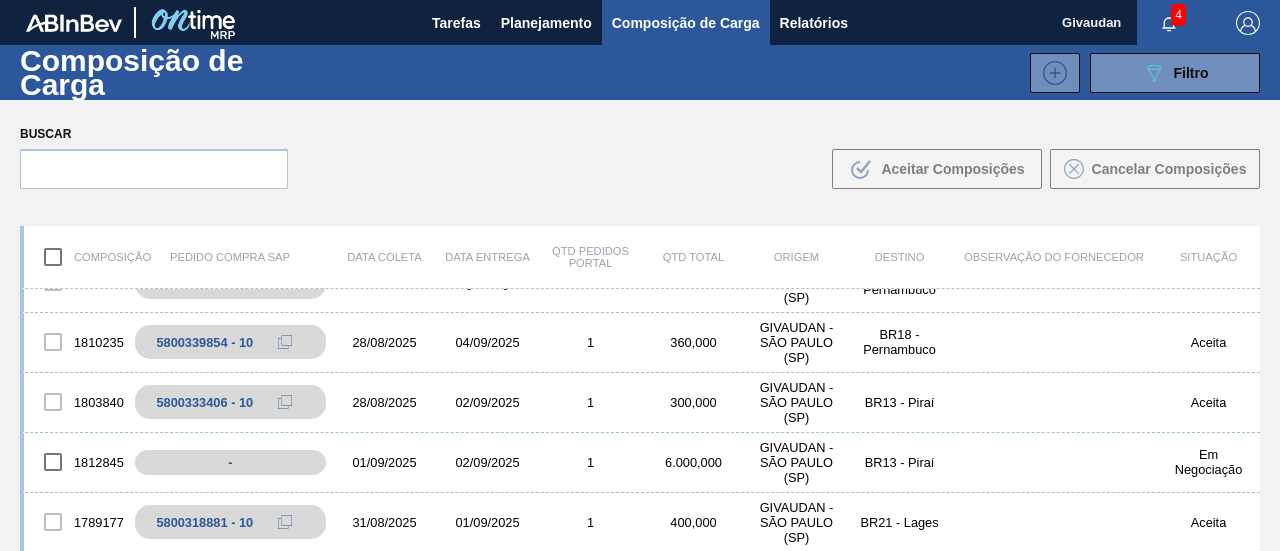 scroll, scrollTop: 374, scrollLeft: 0, axis: vertical 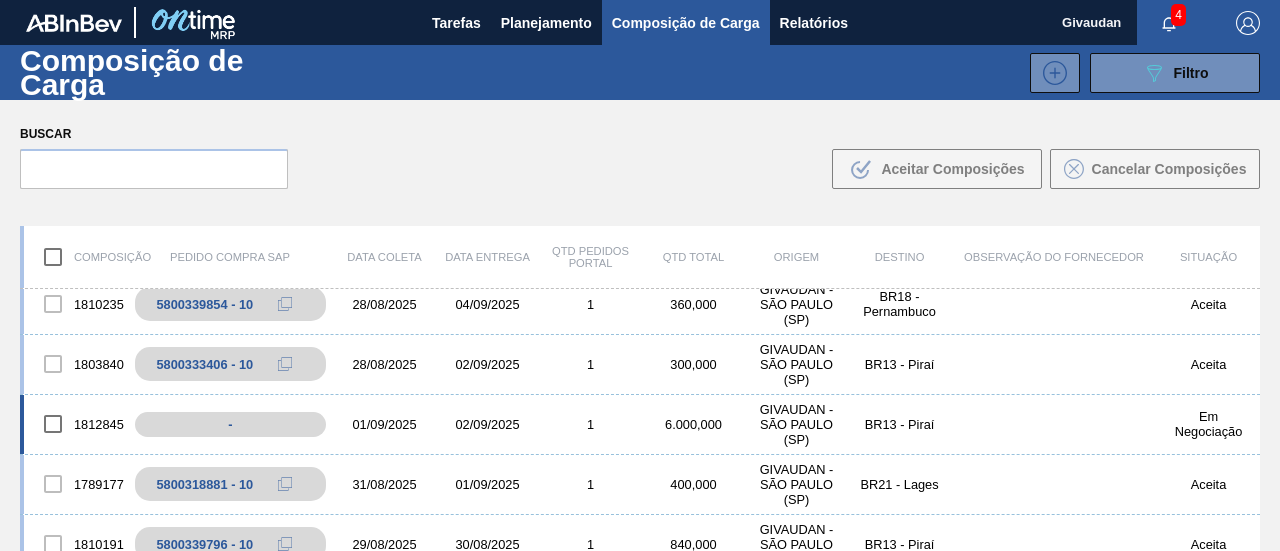 click on "1812845" at bounding box center (75, 424) 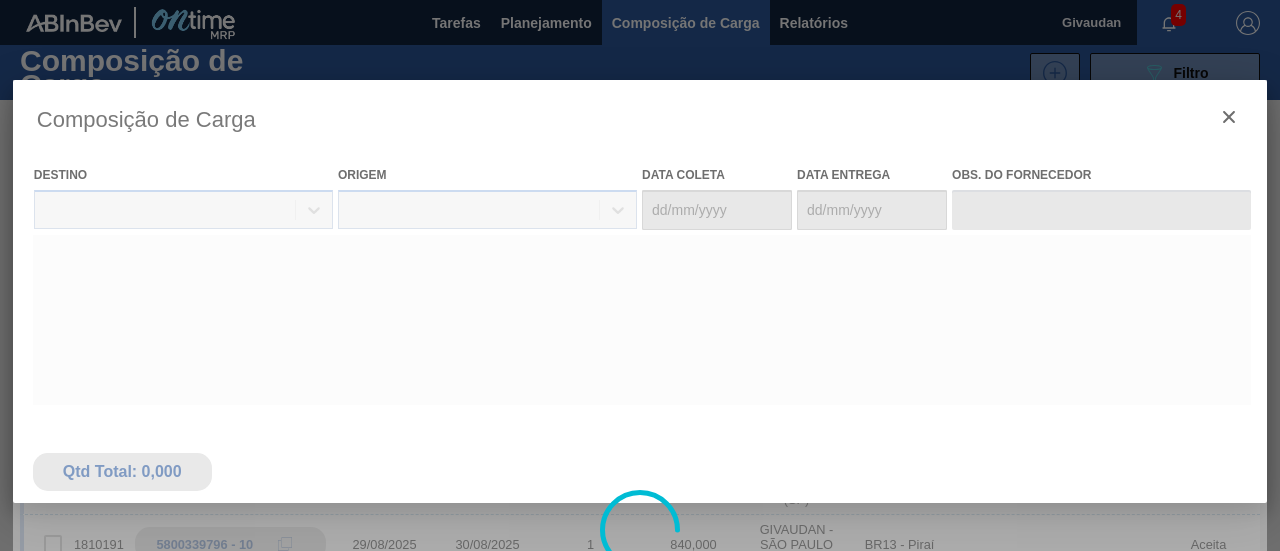 type on "01/09/2025" 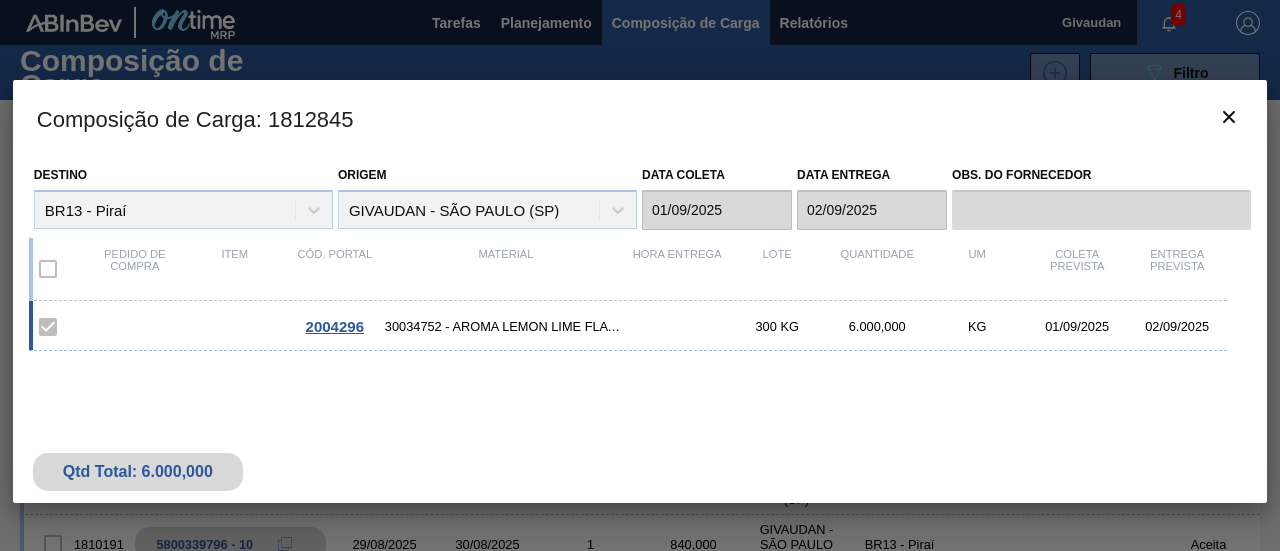 click on "2004296" at bounding box center [335, 326] 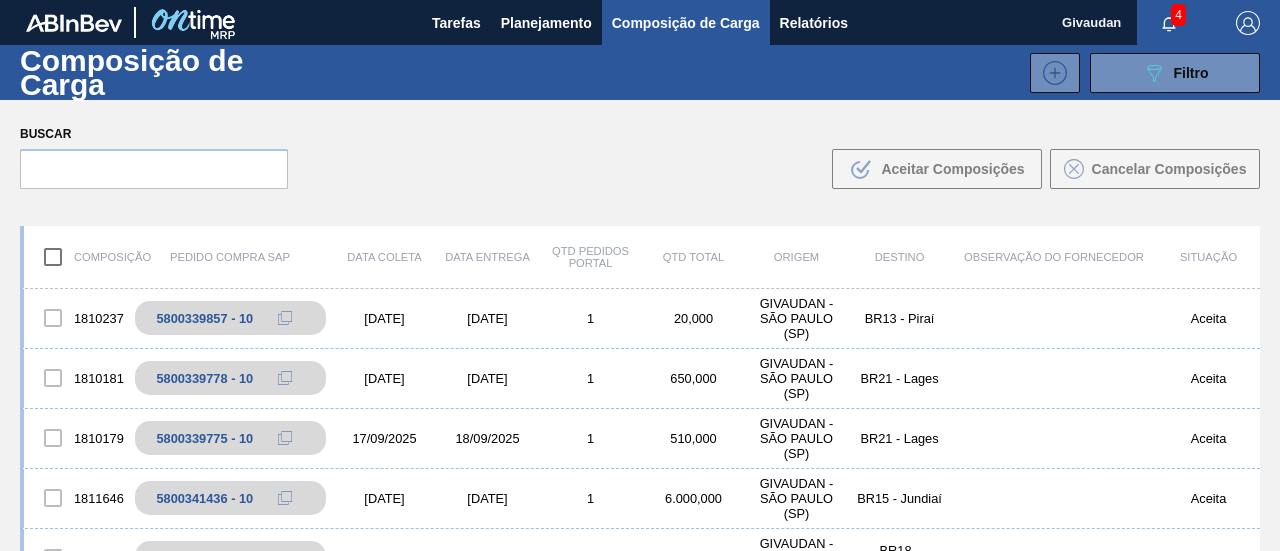 drag, startPoint x: 1257, startPoint y: 323, endPoint x: 1258, endPoint y: 345, distance: 22.022715 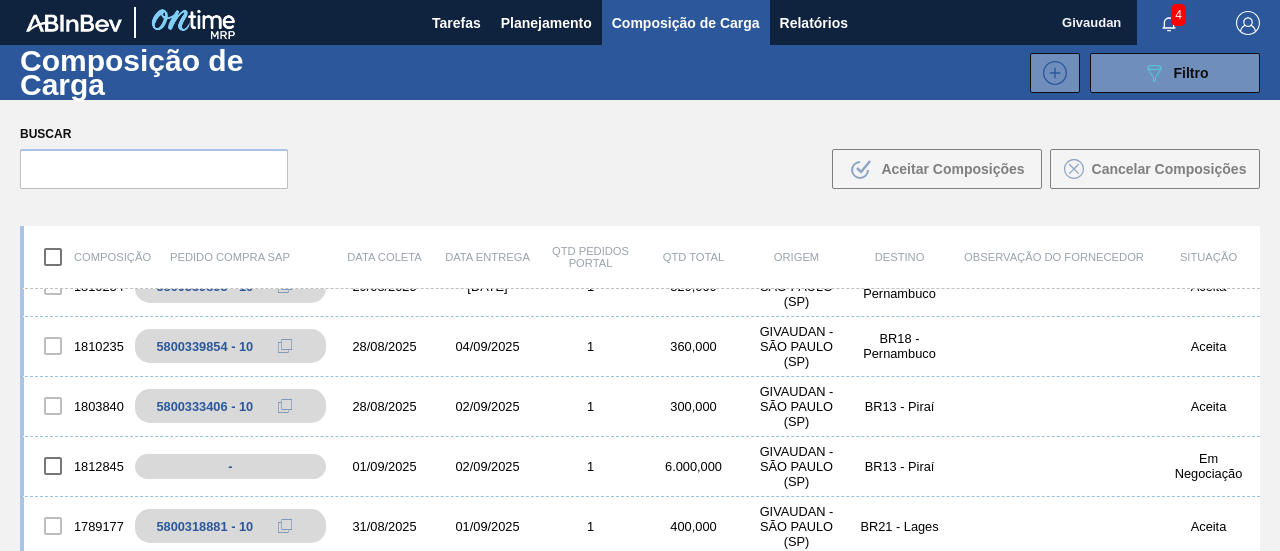 scroll, scrollTop: 354, scrollLeft: 0, axis: vertical 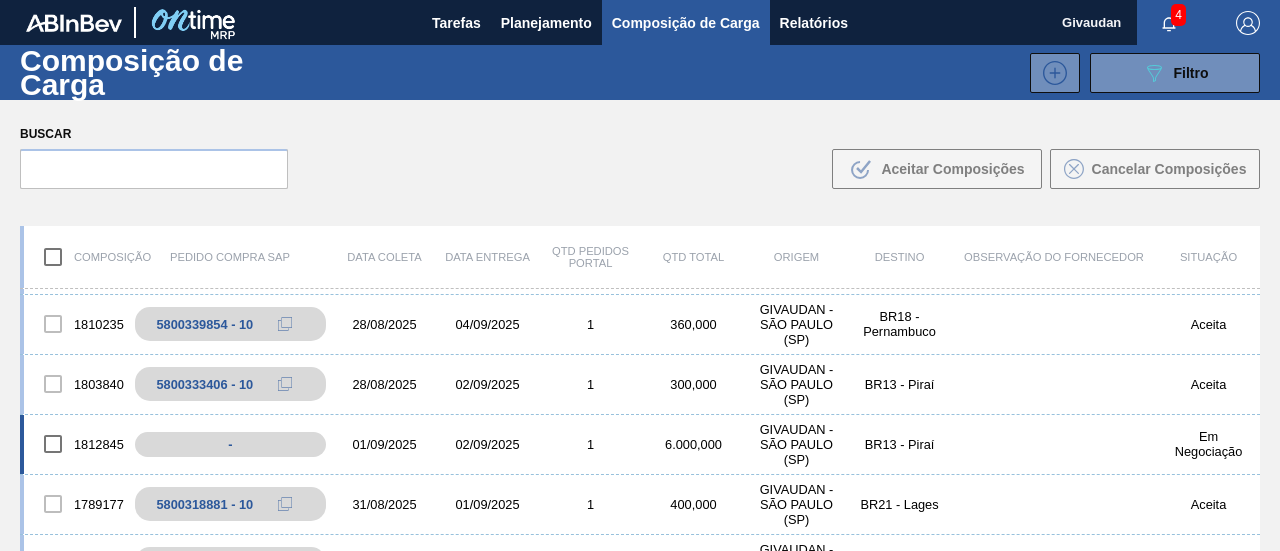 click on "1812845 - [DATE] [DATE] 1 6.000,000 GIVAUDAN - SÃO PAULO (SP) BR13 - Piraí Em Negociação" at bounding box center [640, 445] 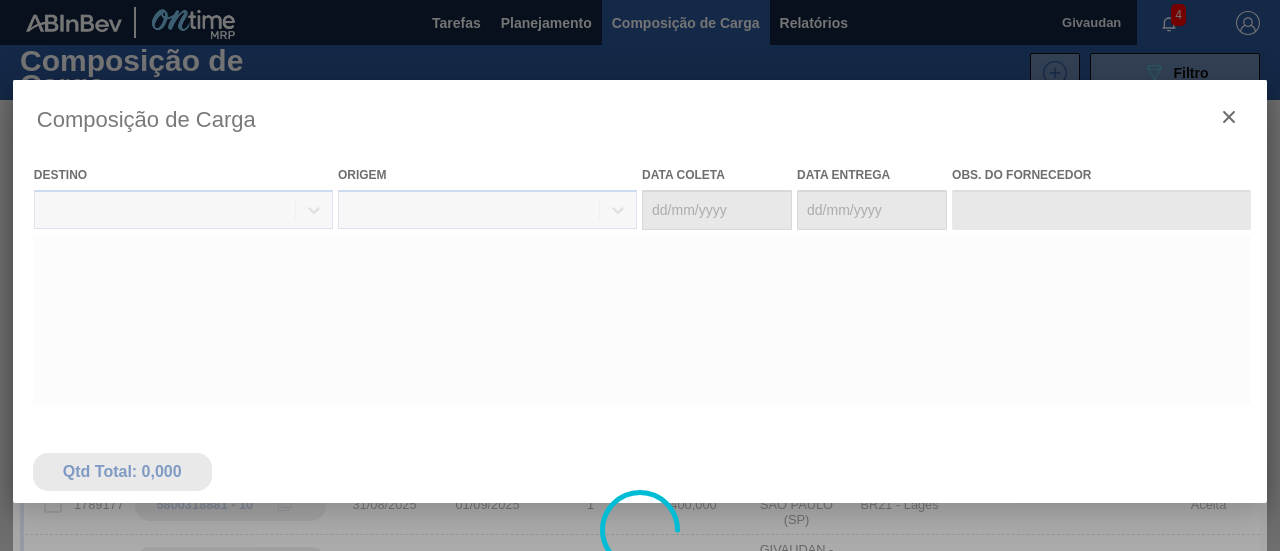 type on "01/09/2025" 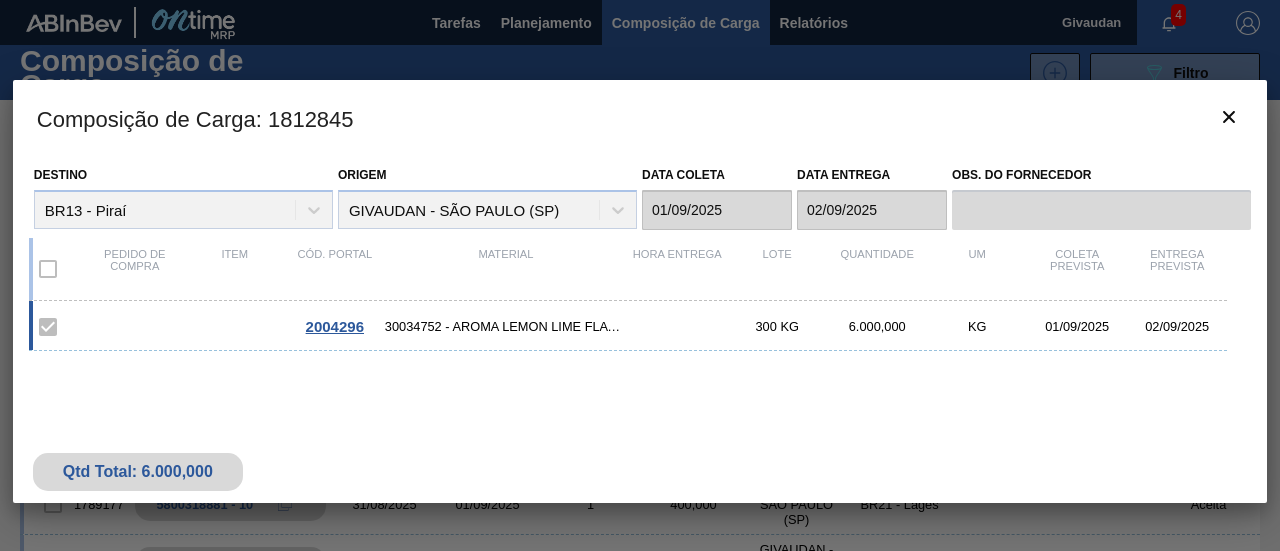 click on "2004296" at bounding box center [335, 326] 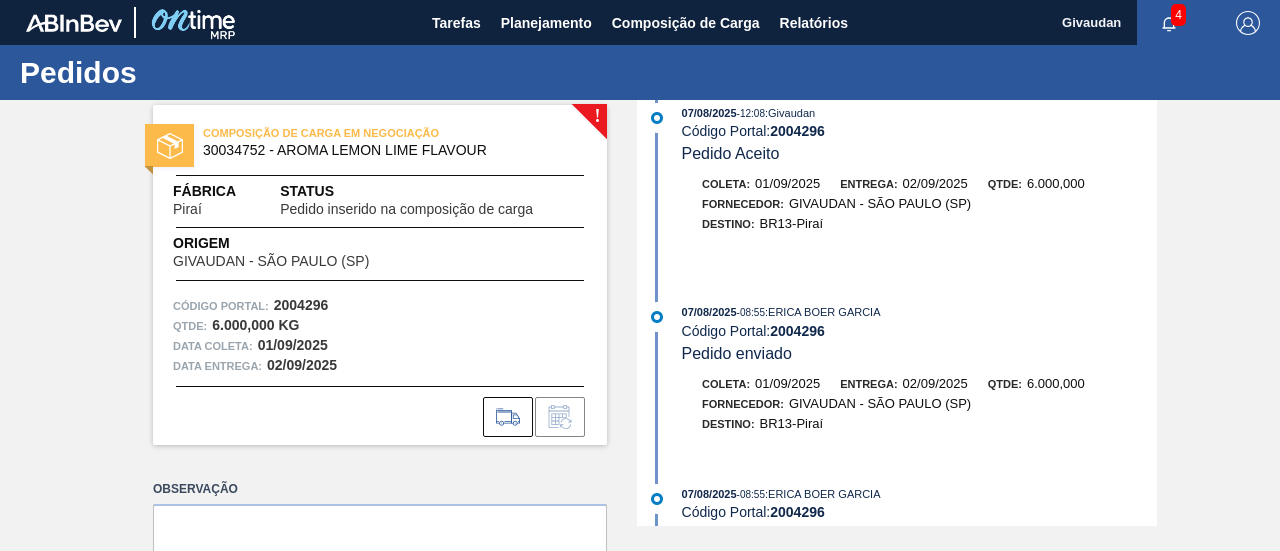 scroll, scrollTop: 144, scrollLeft: 0, axis: vertical 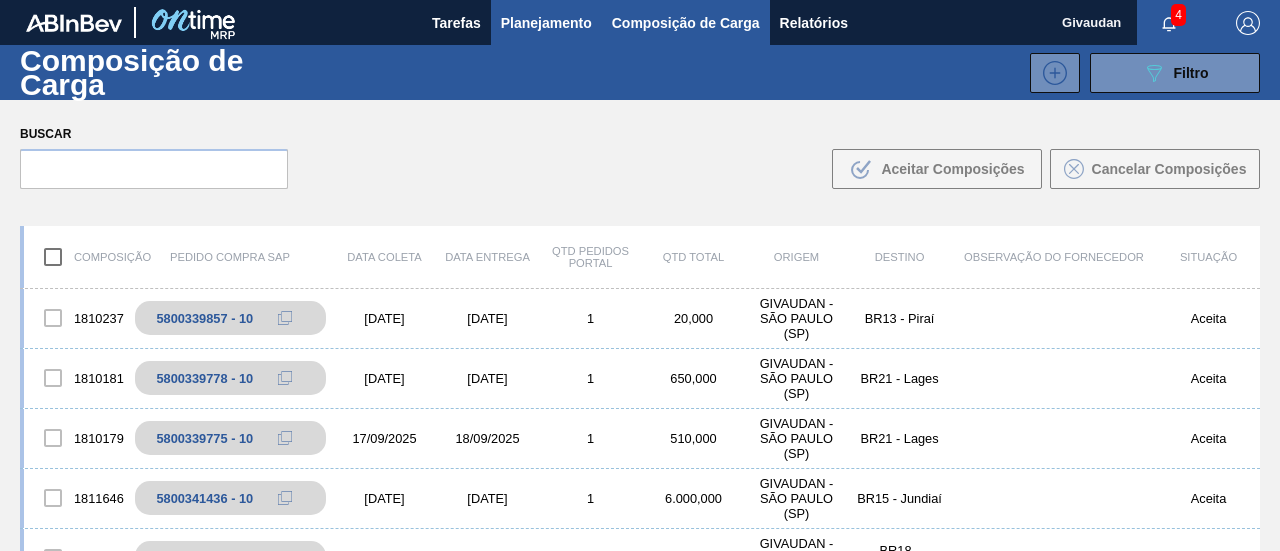 click on "Planejamento" at bounding box center (546, 23) 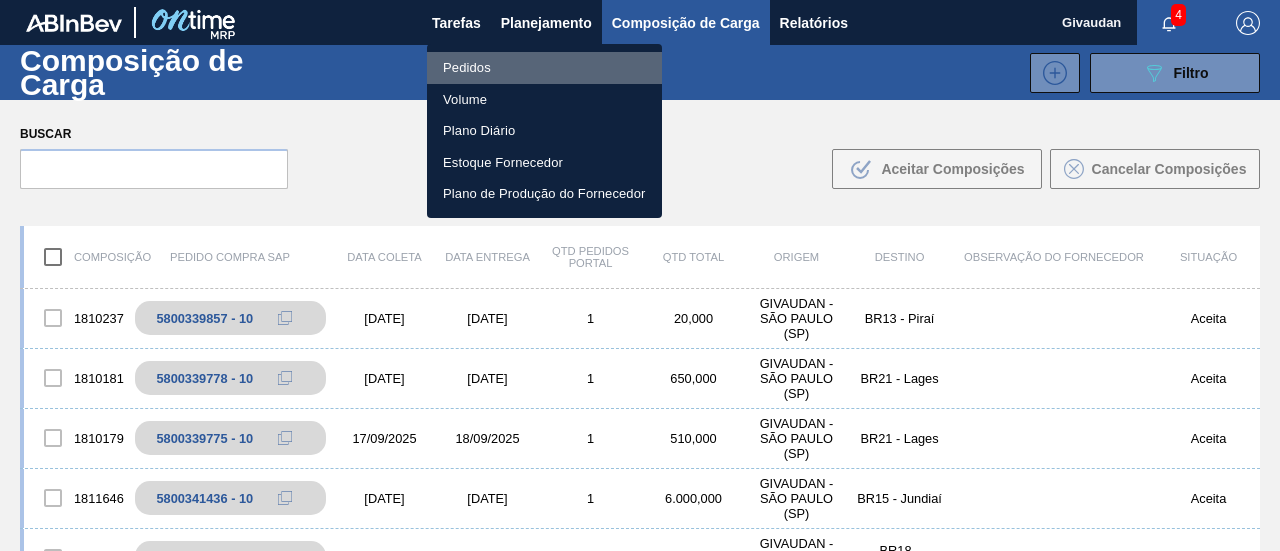 click on "Pedidos" at bounding box center [544, 68] 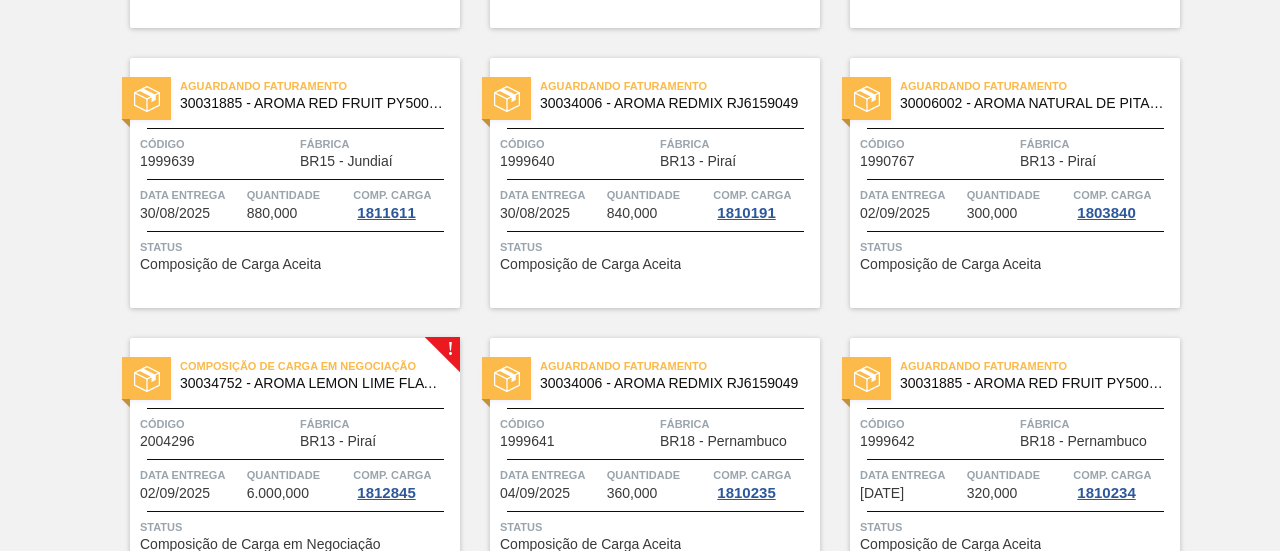scroll, scrollTop: 1057, scrollLeft: 0, axis: vertical 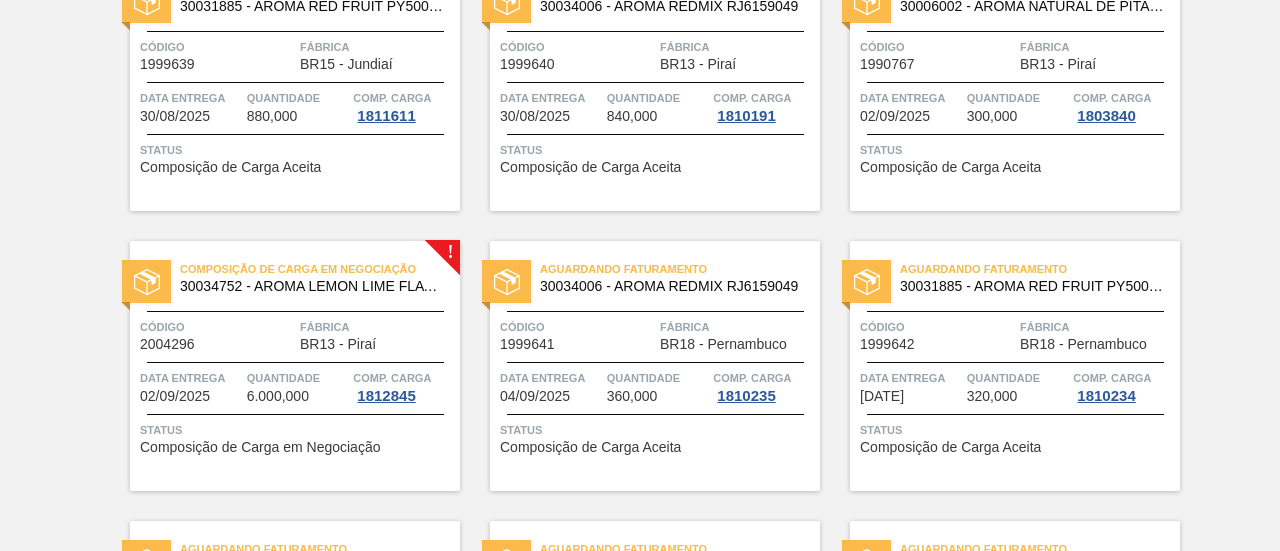 click on "Composição de Carga em Negociação" at bounding box center (260, 447) 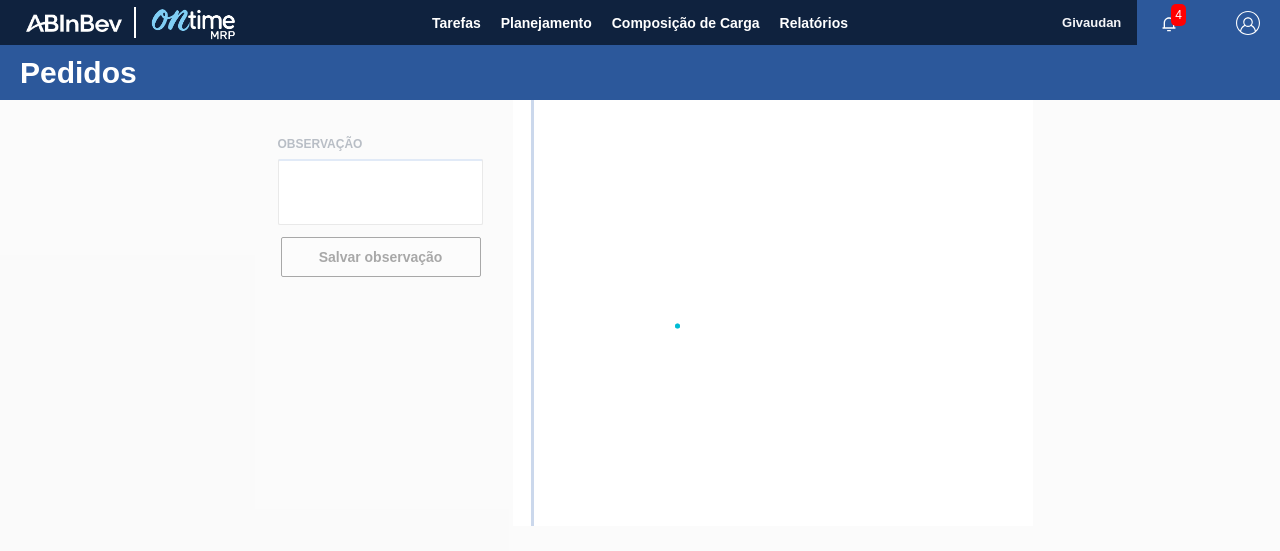 scroll, scrollTop: 0, scrollLeft: 0, axis: both 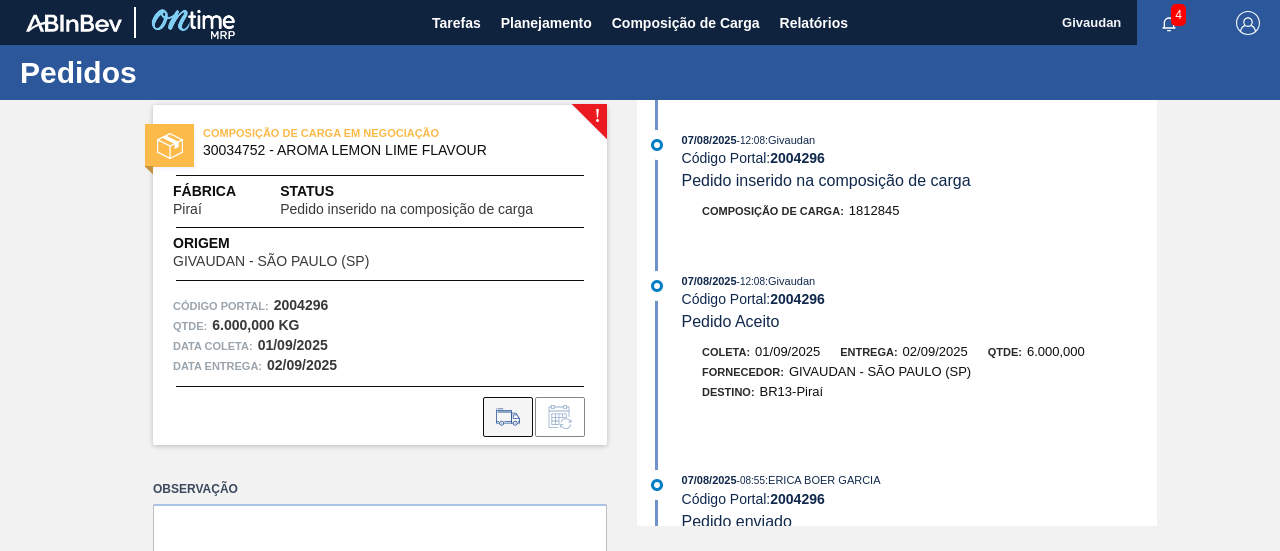 click 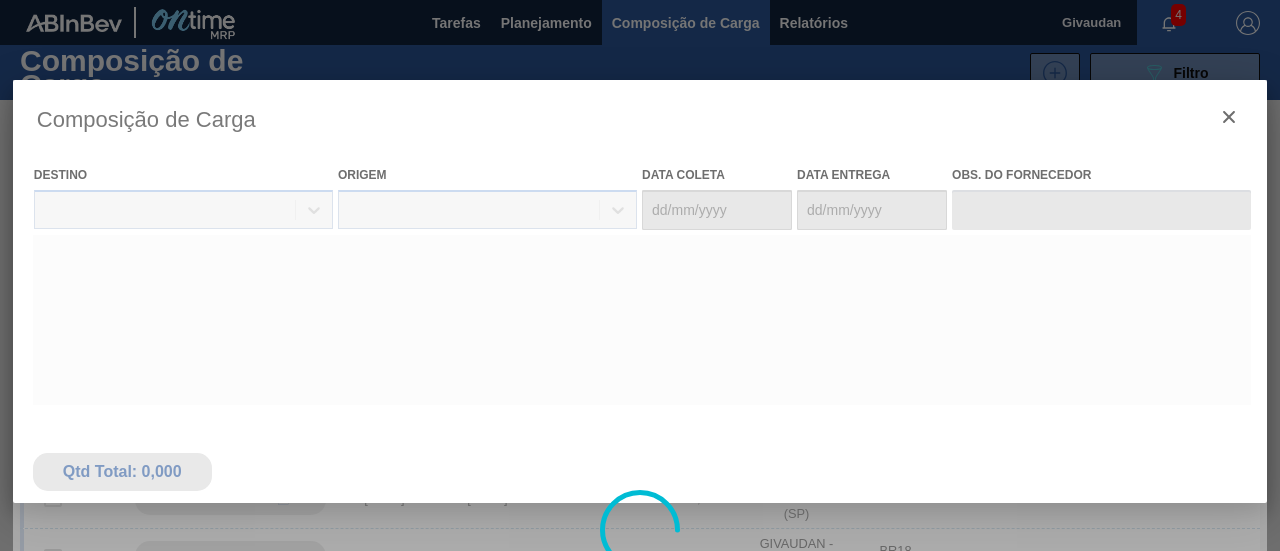 type on "01/09/2025" 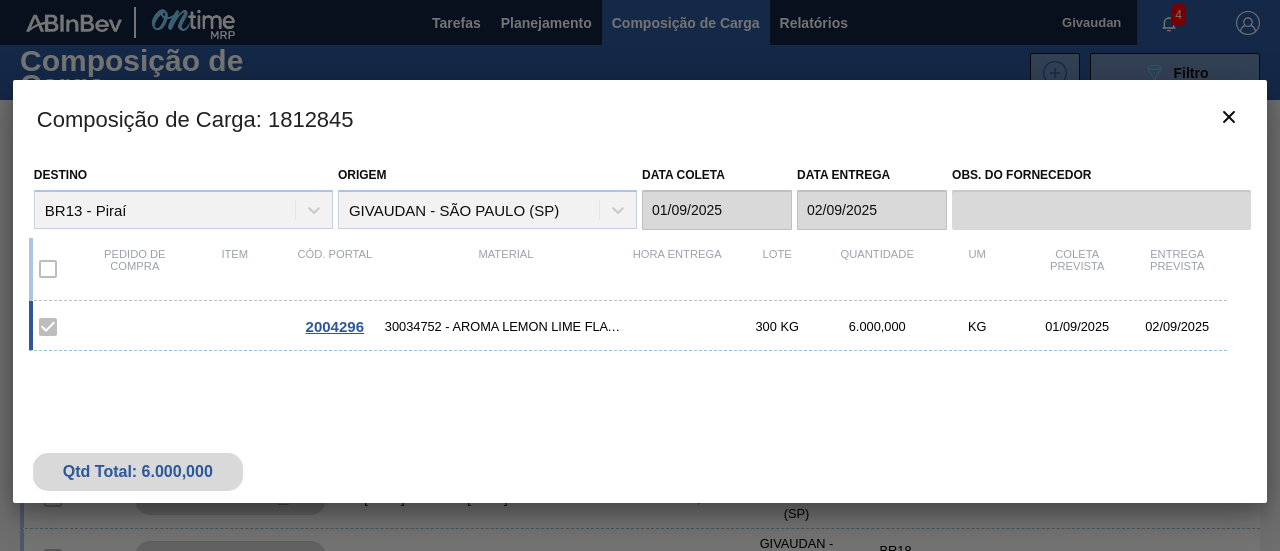 click on "2004296" at bounding box center [335, 326] 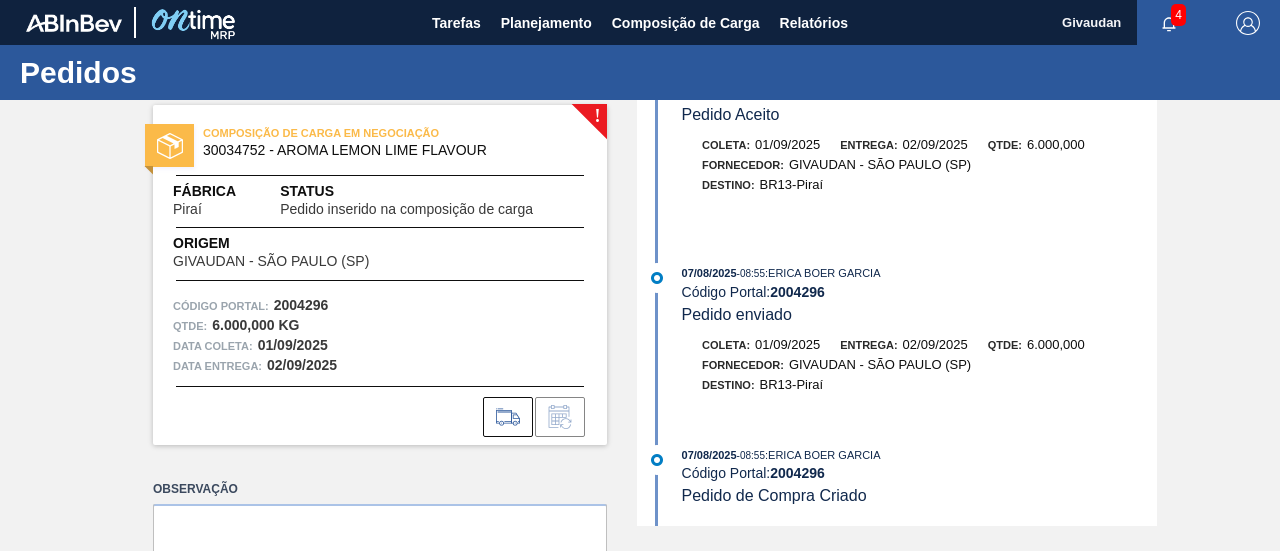 scroll, scrollTop: 213, scrollLeft: 0, axis: vertical 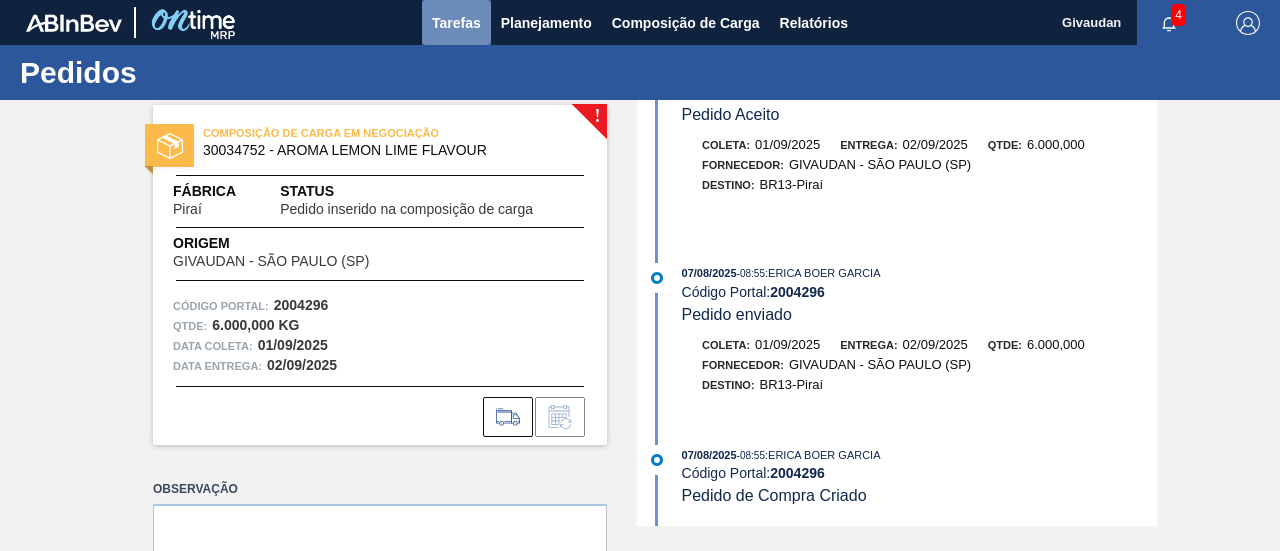 click on "Tarefas" at bounding box center [456, 23] 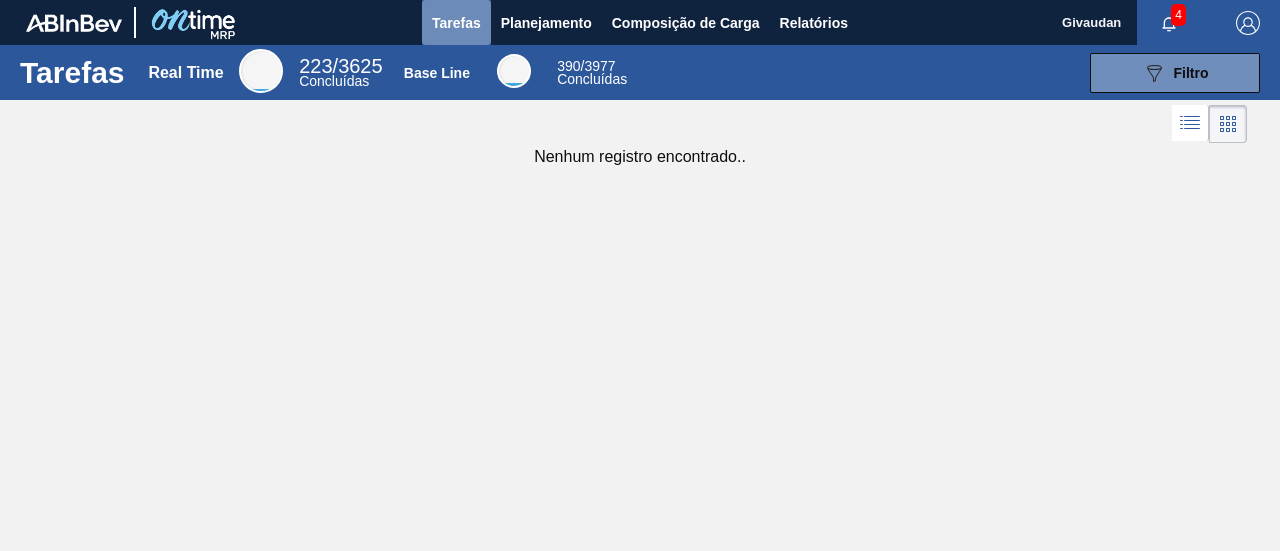 click on "Tarefas" at bounding box center [456, 22] 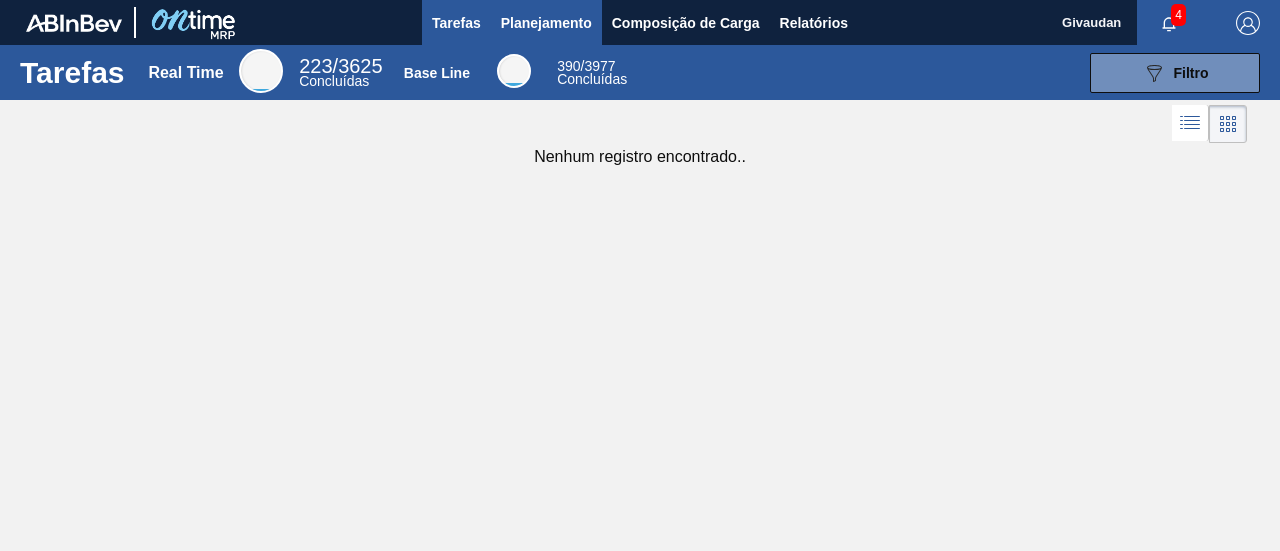 click on "Planejamento" at bounding box center (546, 23) 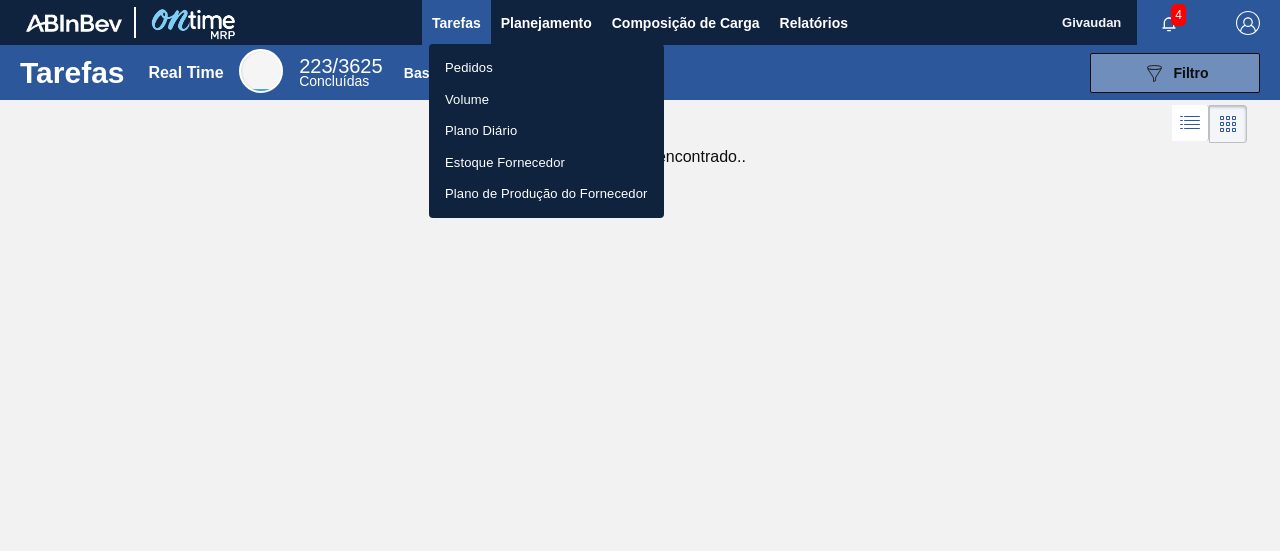 click on "Pedidos" at bounding box center [546, 68] 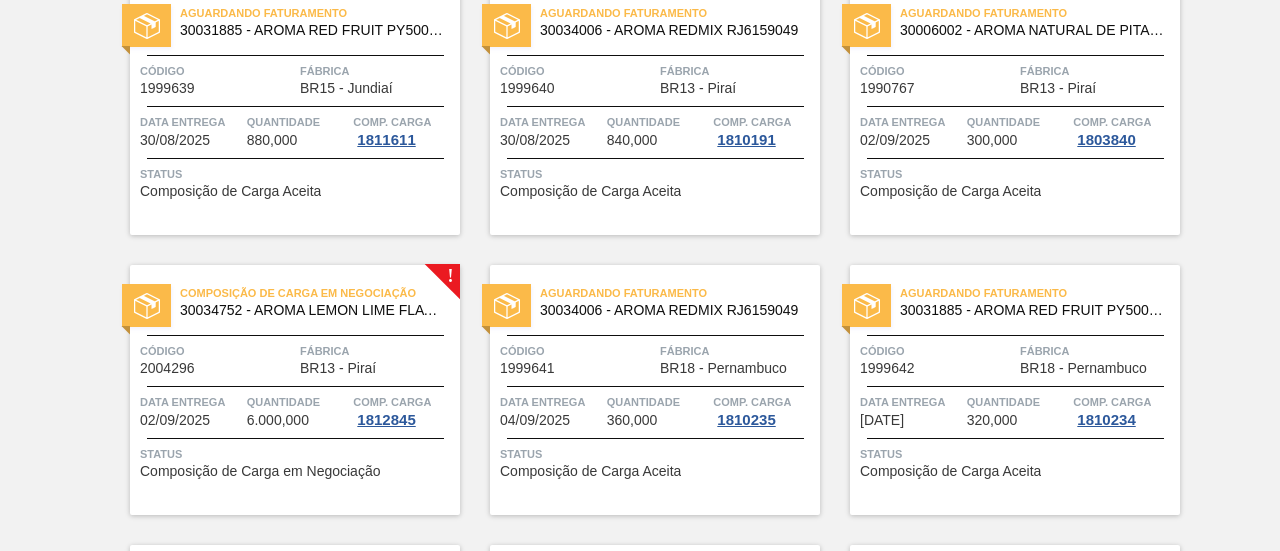 scroll, scrollTop: 1050, scrollLeft: 0, axis: vertical 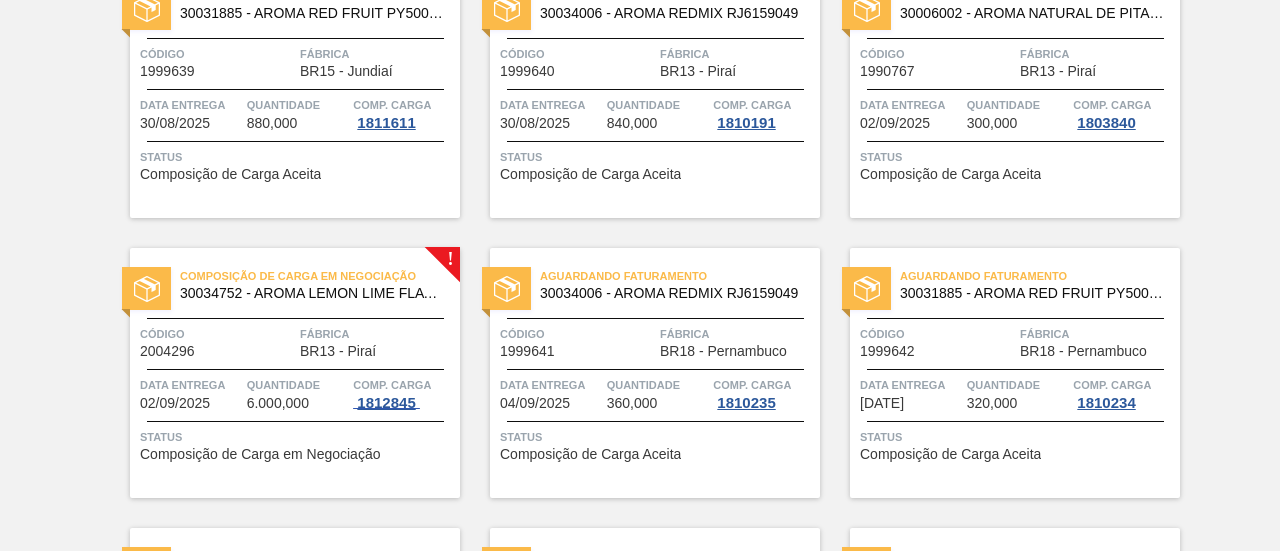 click on "1812845" at bounding box center [386, 403] 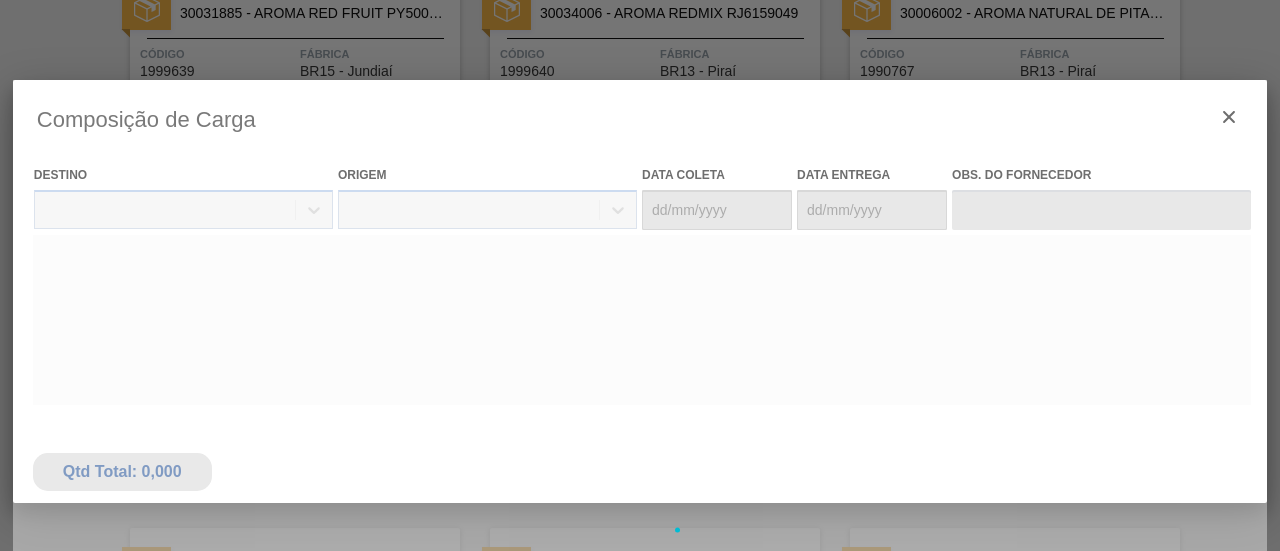 type on "01/09/2025" 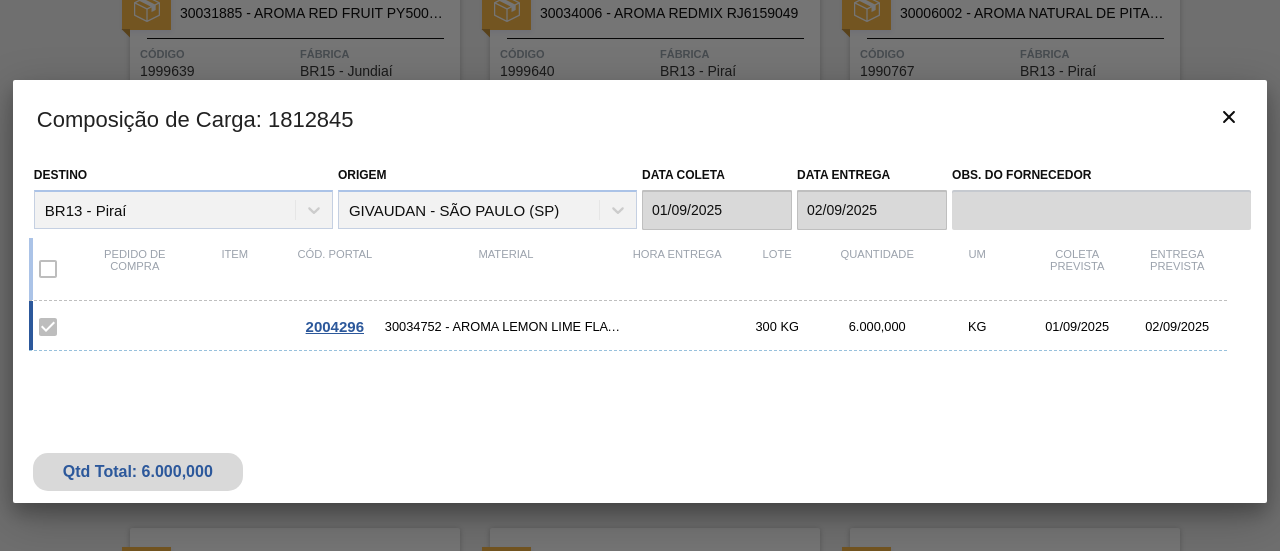 click on "2004296" at bounding box center (335, 326) 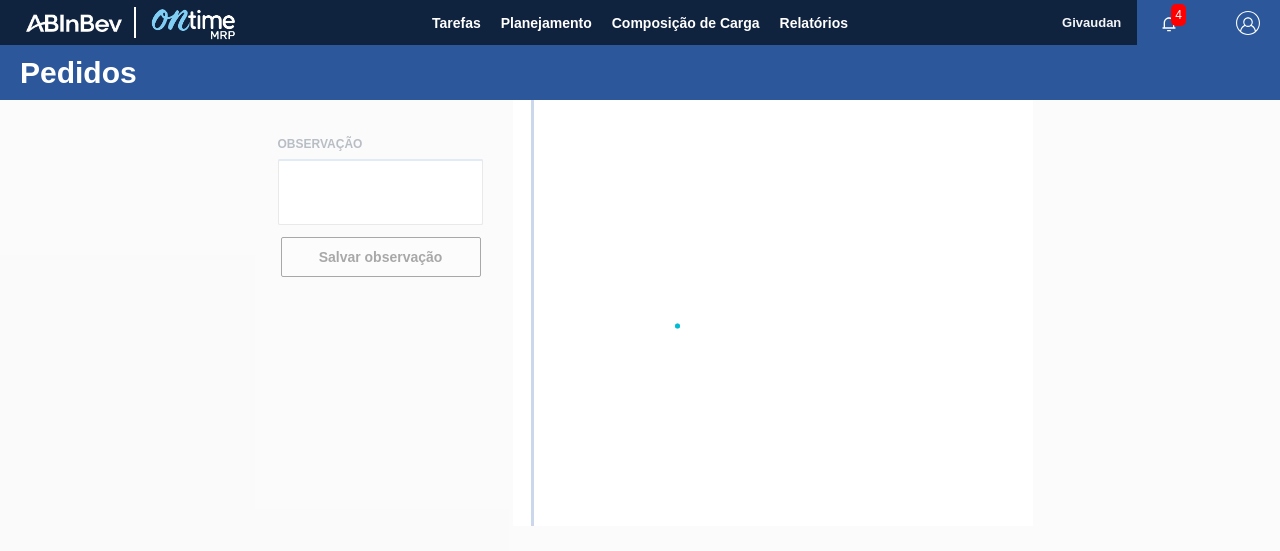 scroll, scrollTop: 0, scrollLeft: 0, axis: both 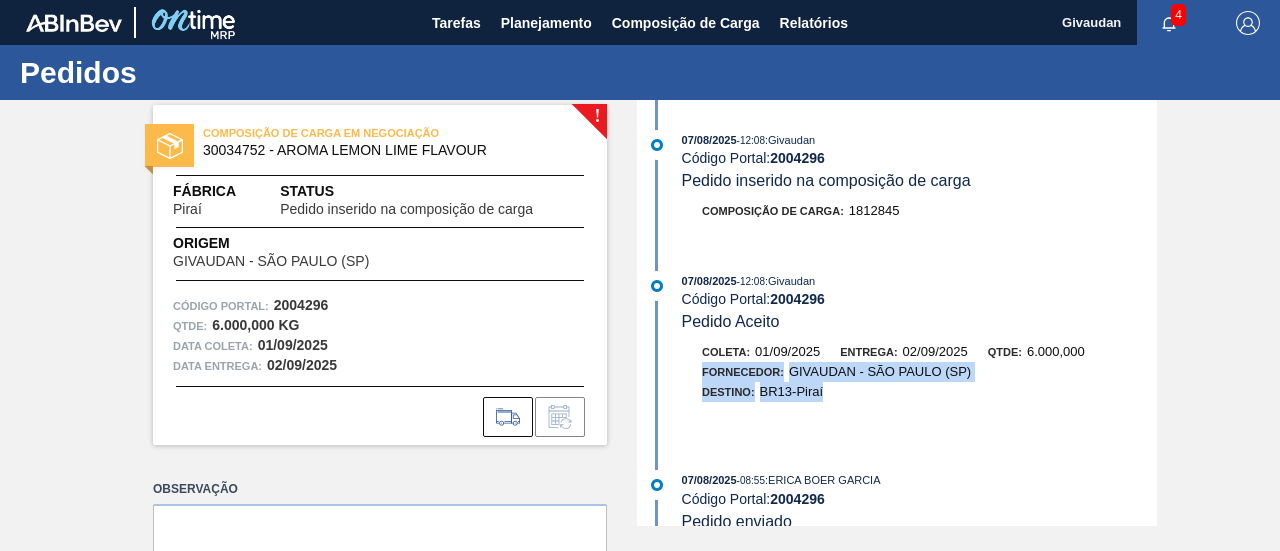drag, startPoint x: 1150, startPoint y: 361, endPoint x: 1150, endPoint y: 429, distance: 68 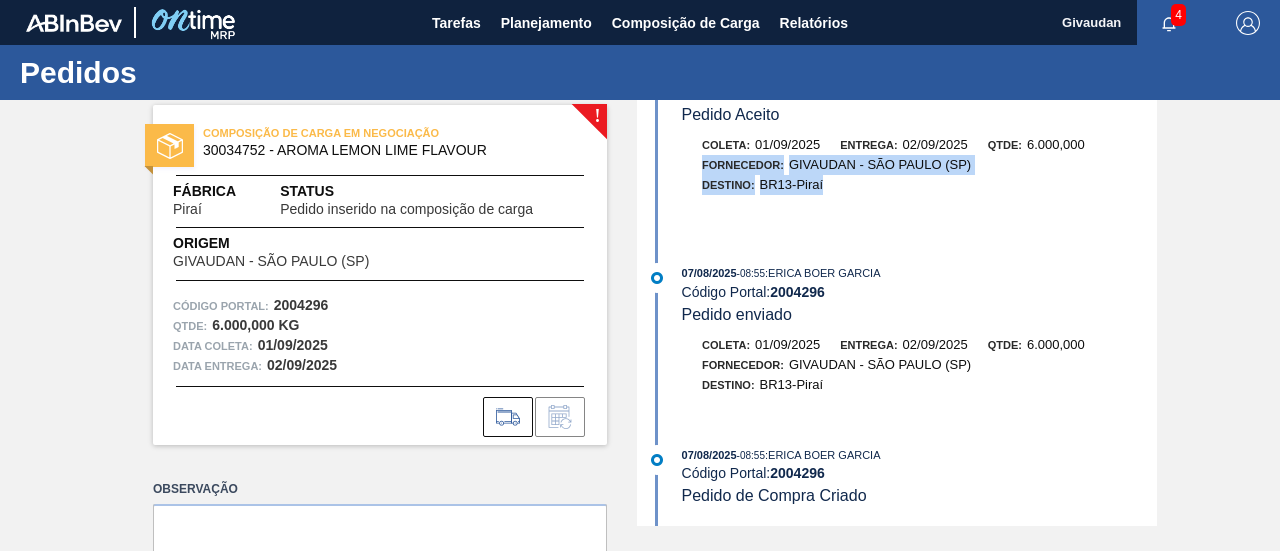 scroll, scrollTop: 213, scrollLeft: 0, axis: vertical 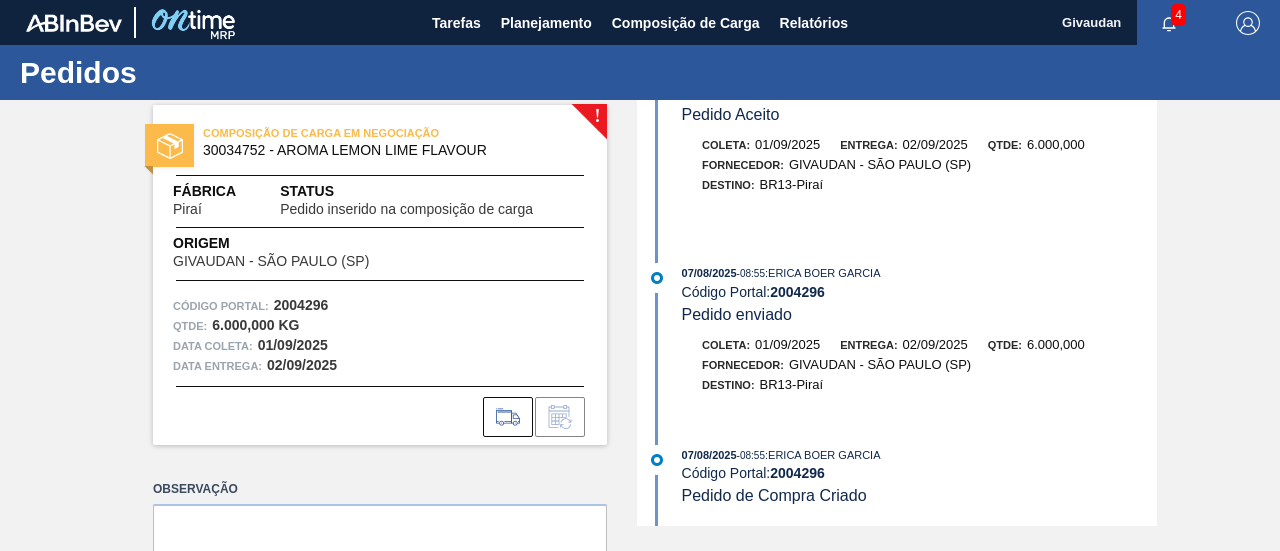 click on "Pedido de Compra Criado" at bounding box center [774, 495] 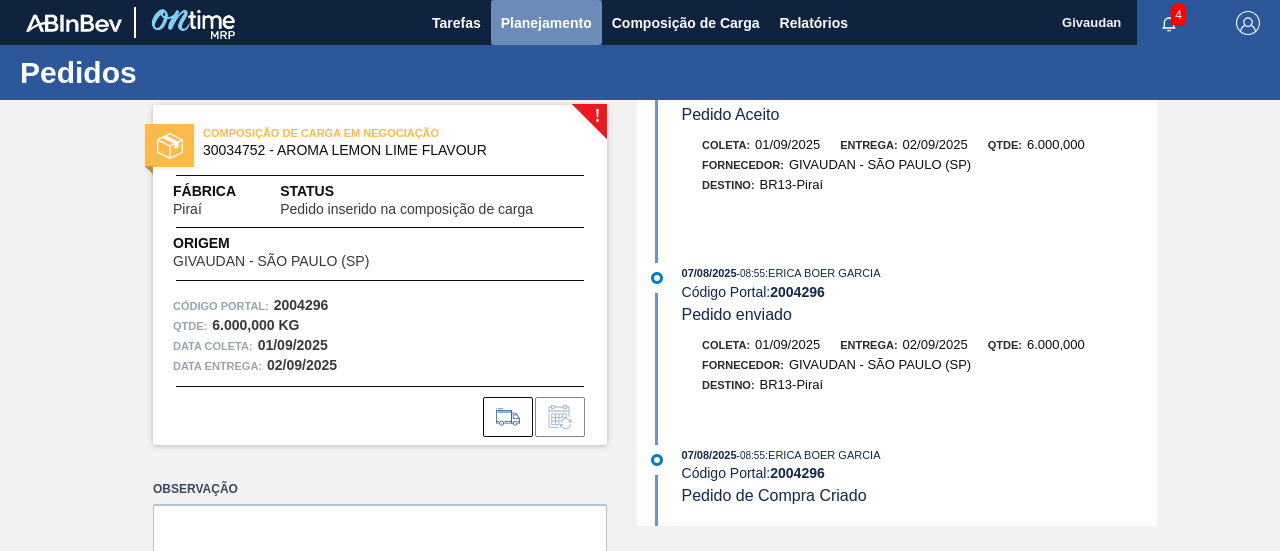 click on "Planejamento" at bounding box center [546, 22] 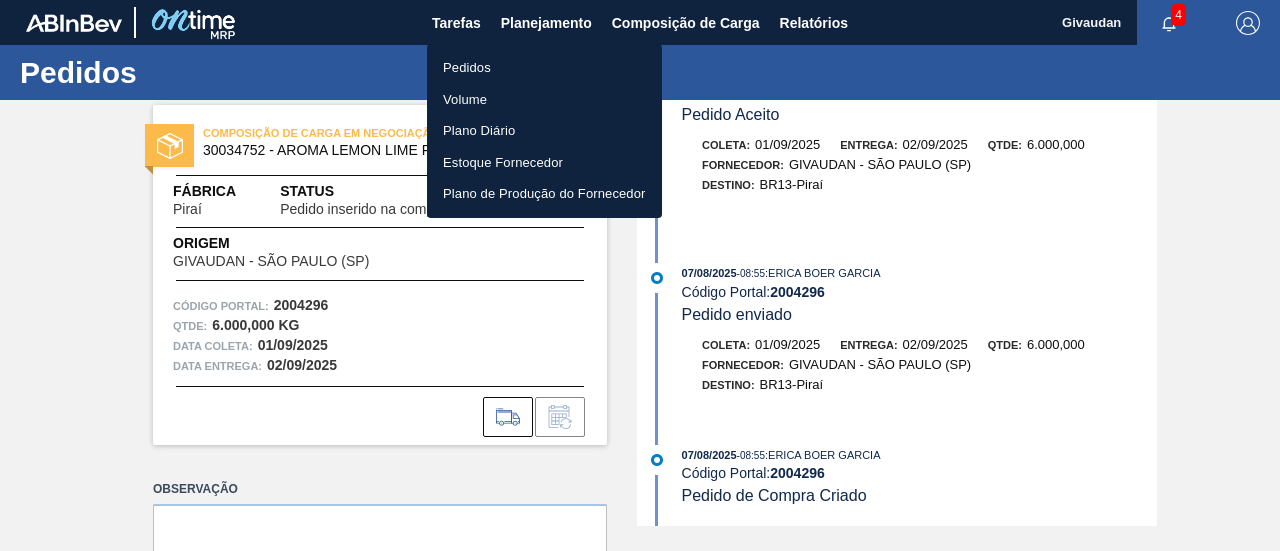 click on "Pedidos" at bounding box center [544, 68] 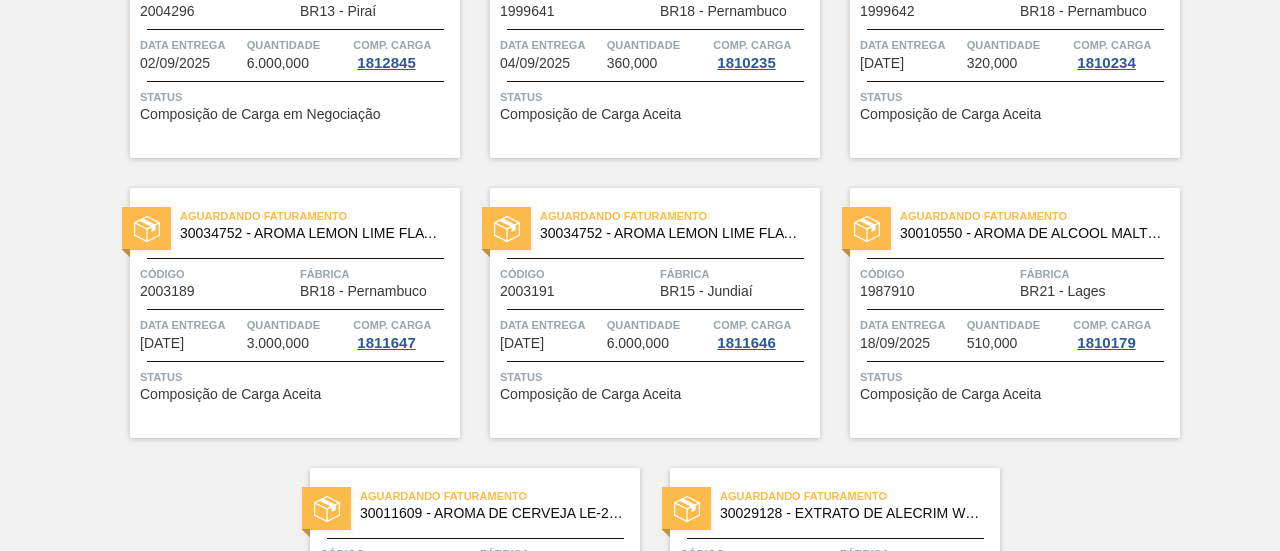scroll, scrollTop: 1384, scrollLeft: 0, axis: vertical 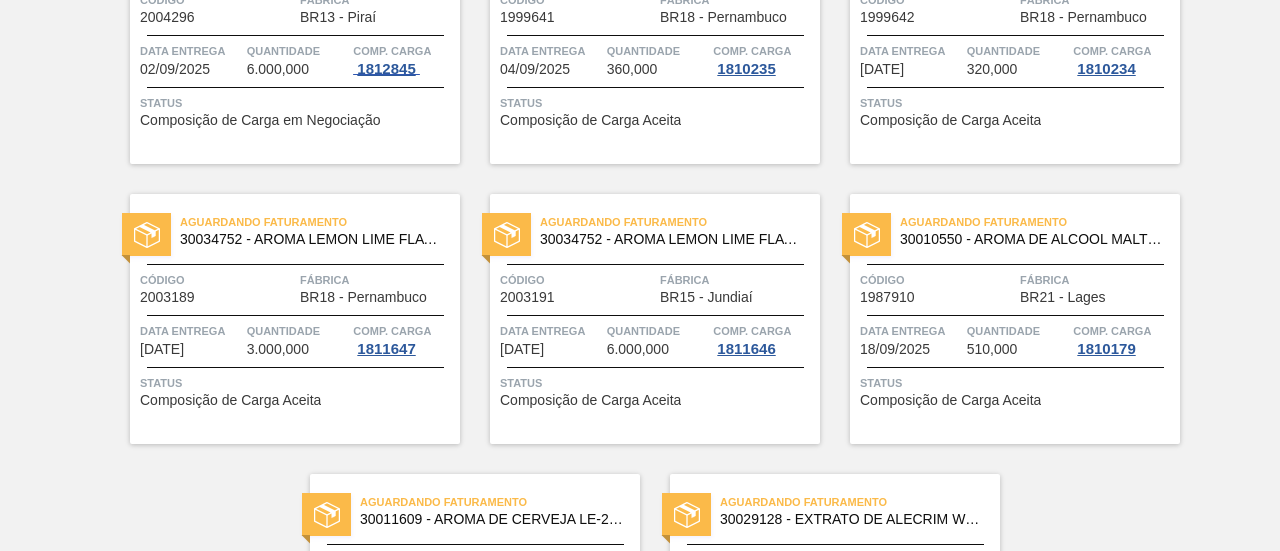click on "1812845" at bounding box center [386, 69] 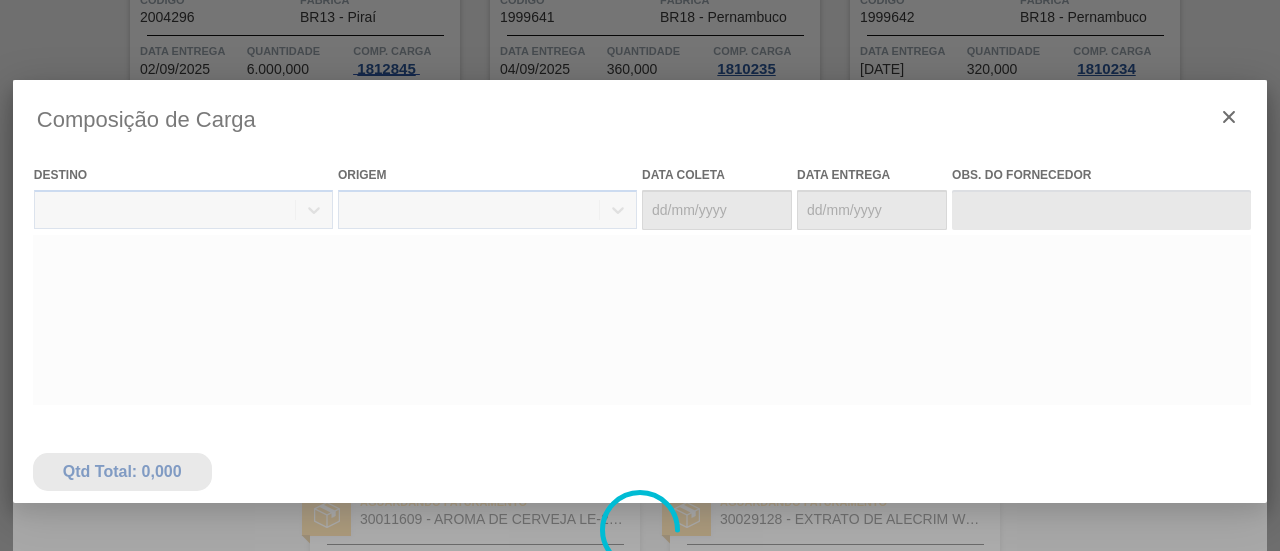 type on "01/09/2025" 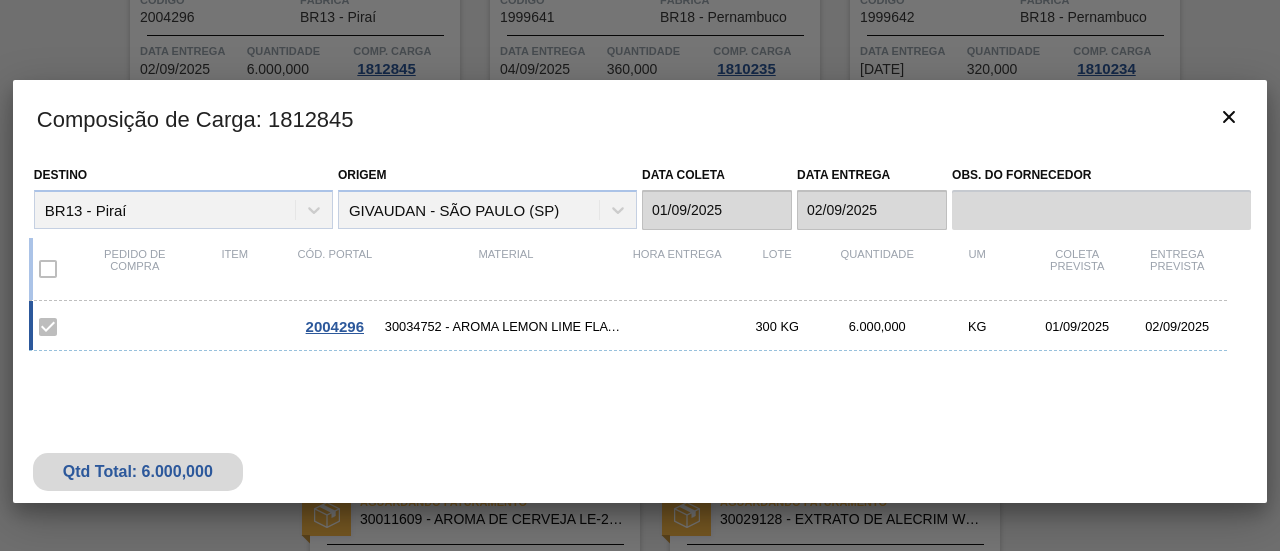 click on "Qtd Total: 6.000,000" at bounding box center [138, 472] 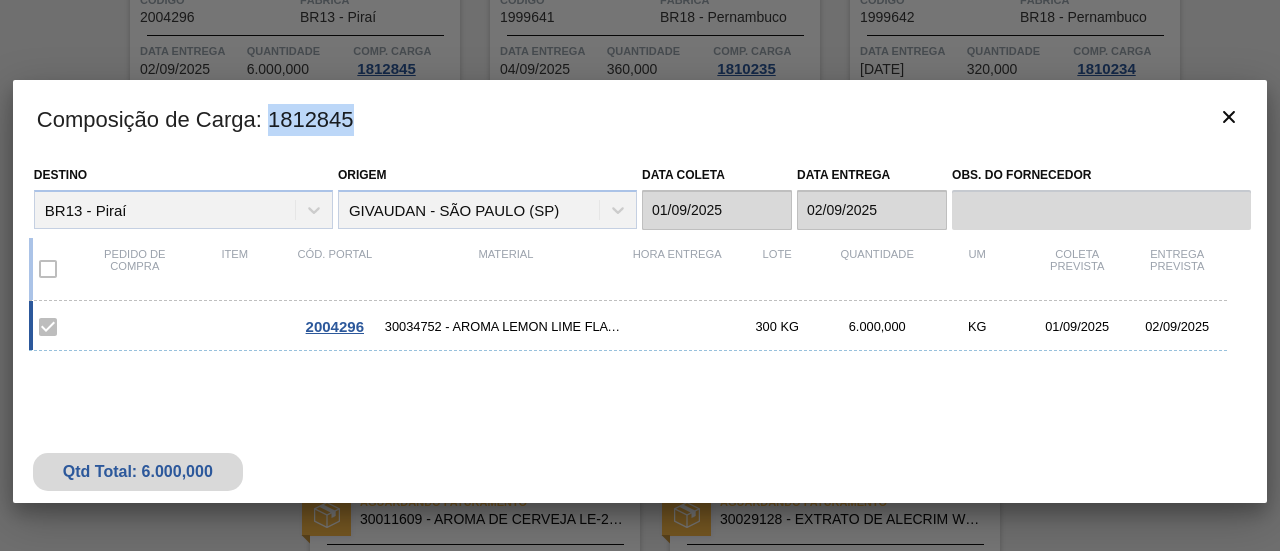 drag, startPoint x: 268, startPoint y: 117, endPoint x: 353, endPoint y: 197, distance: 116.72617 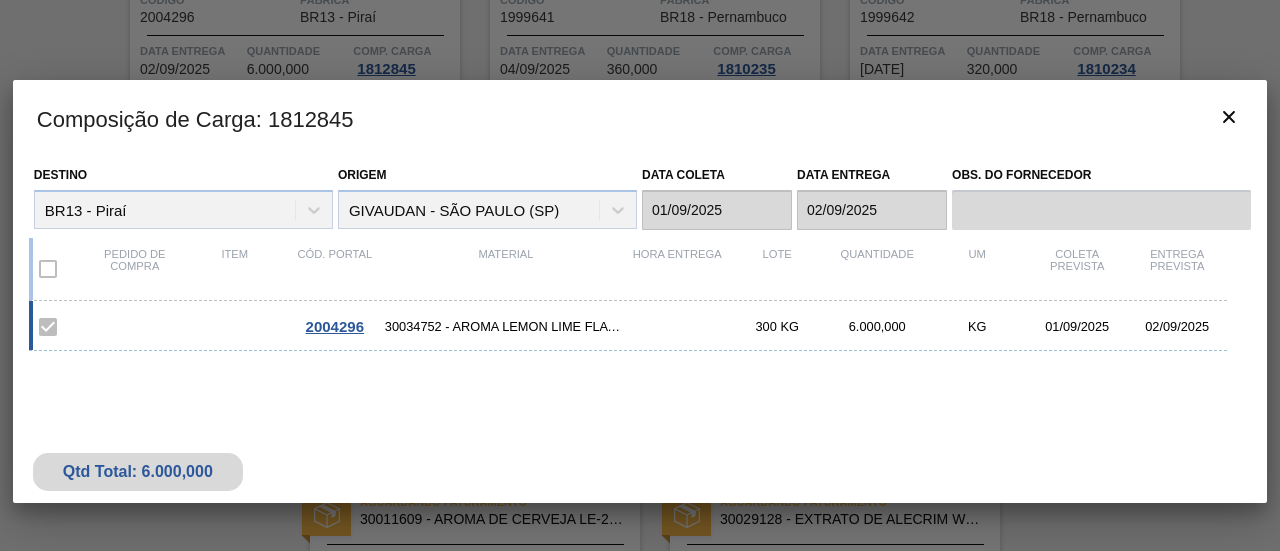 click on "2004296" at bounding box center [335, 326] 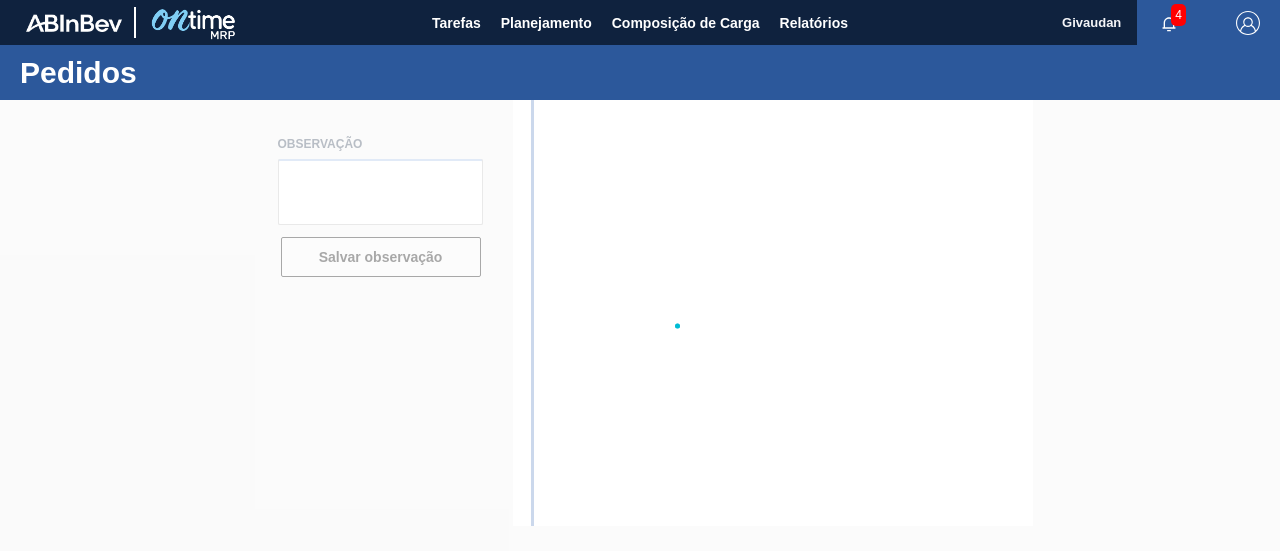 scroll, scrollTop: 0, scrollLeft: 0, axis: both 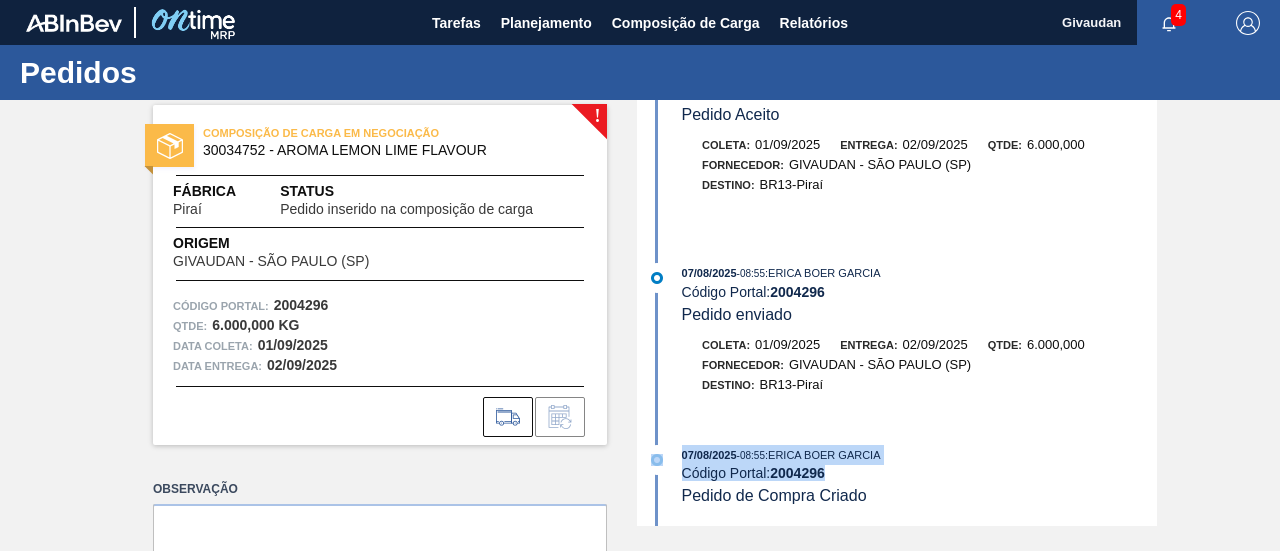 drag, startPoint x: 847, startPoint y: 471, endPoint x: 666, endPoint y: 479, distance: 181.17671 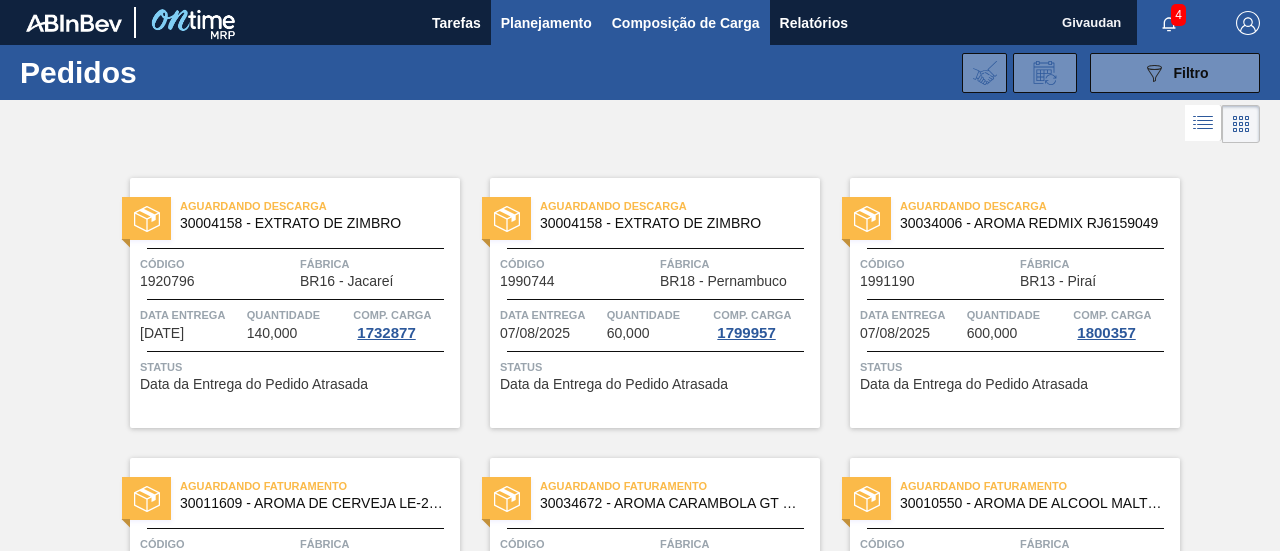 click on "Composição de Carga" at bounding box center (686, 23) 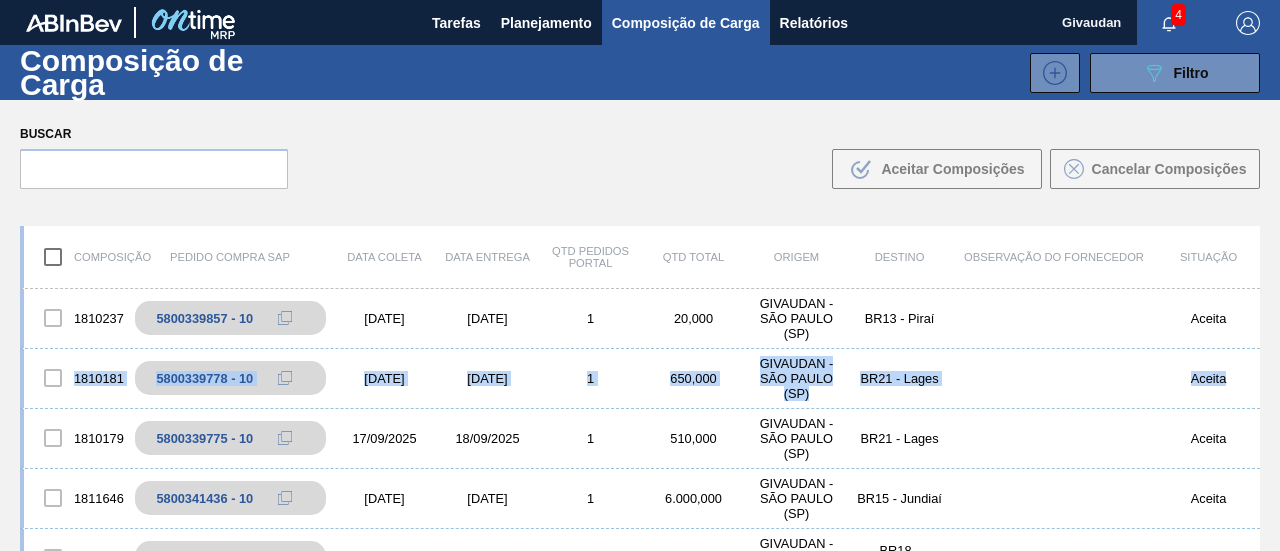 drag, startPoint x: 1258, startPoint y: 314, endPoint x: 1261, endPoint y: 374, distance: 60.074955 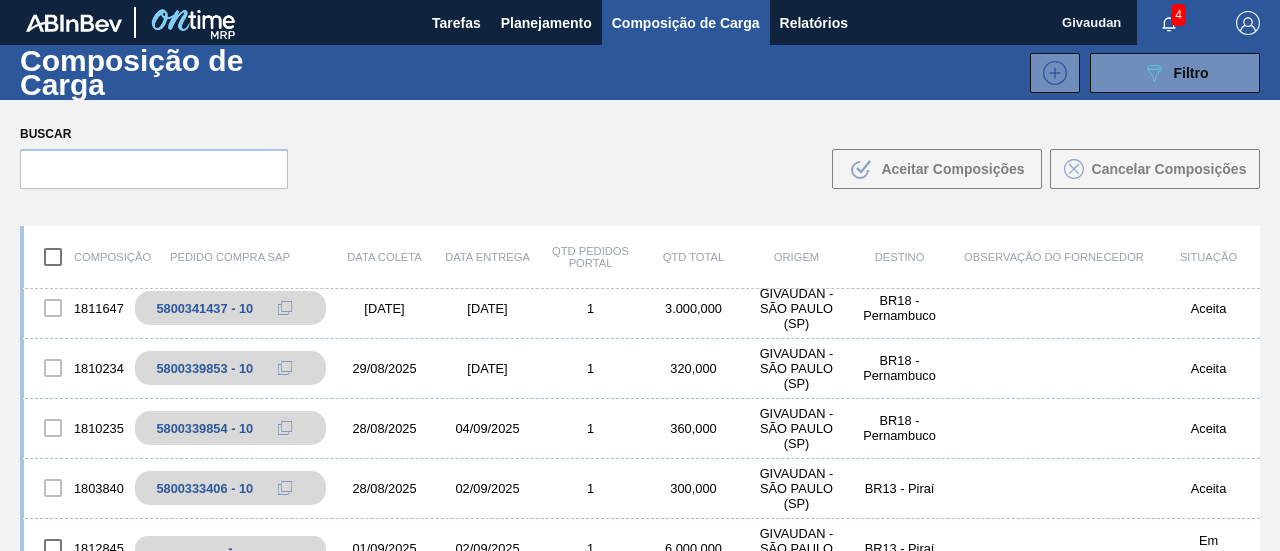 scroll, scrollTop: 362, scrollLeft: 0, axis: vertical 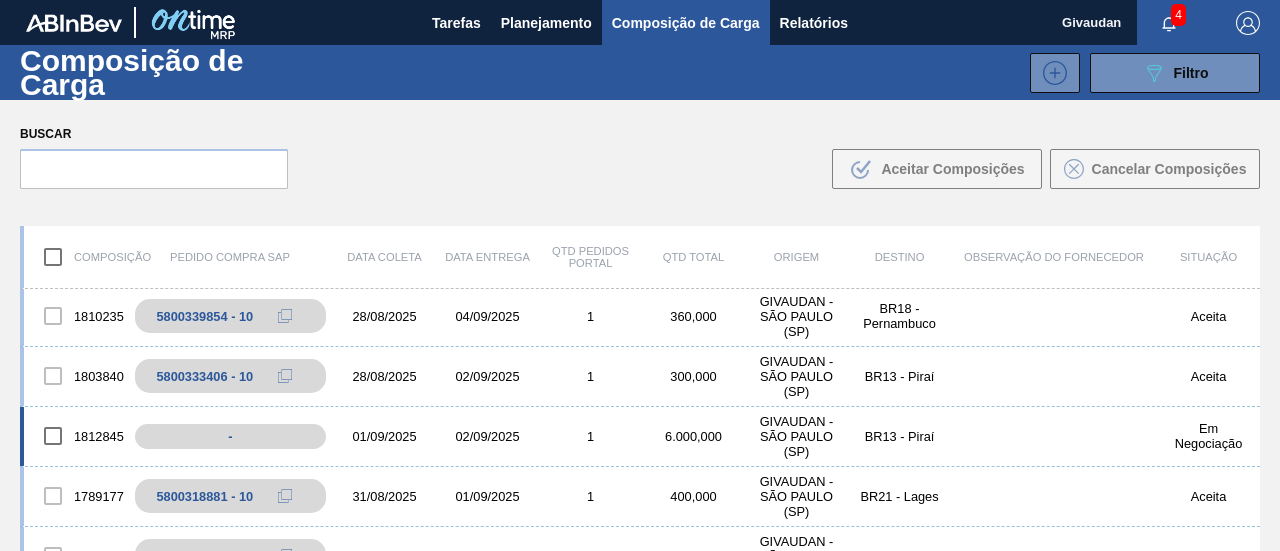 click on "01/09/2025" at bounding box center (384, 436) 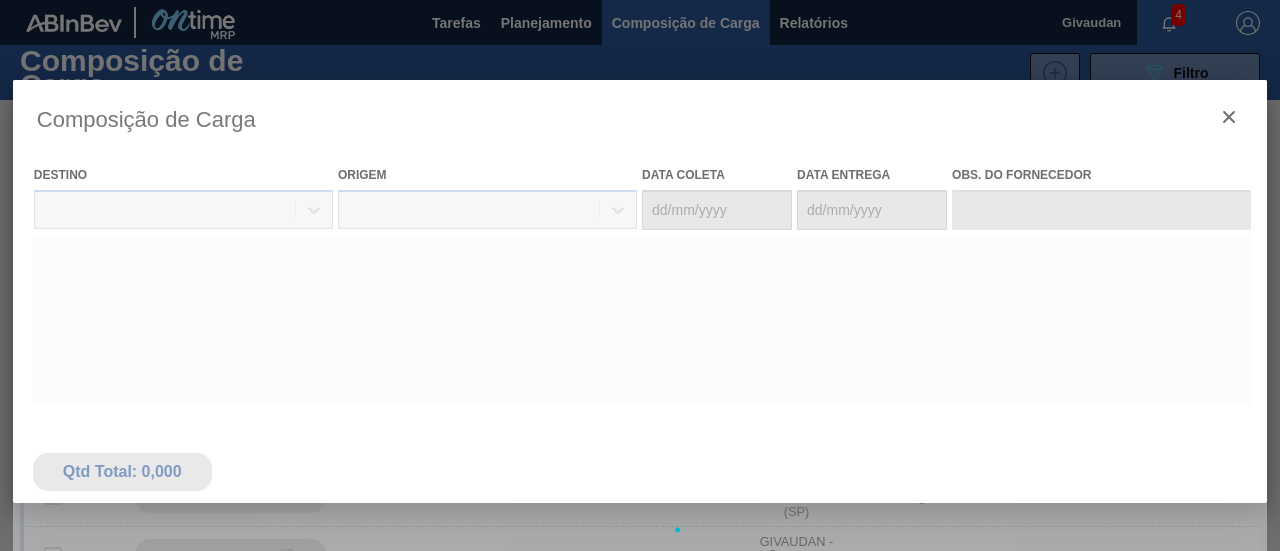type on "01/09/2025" 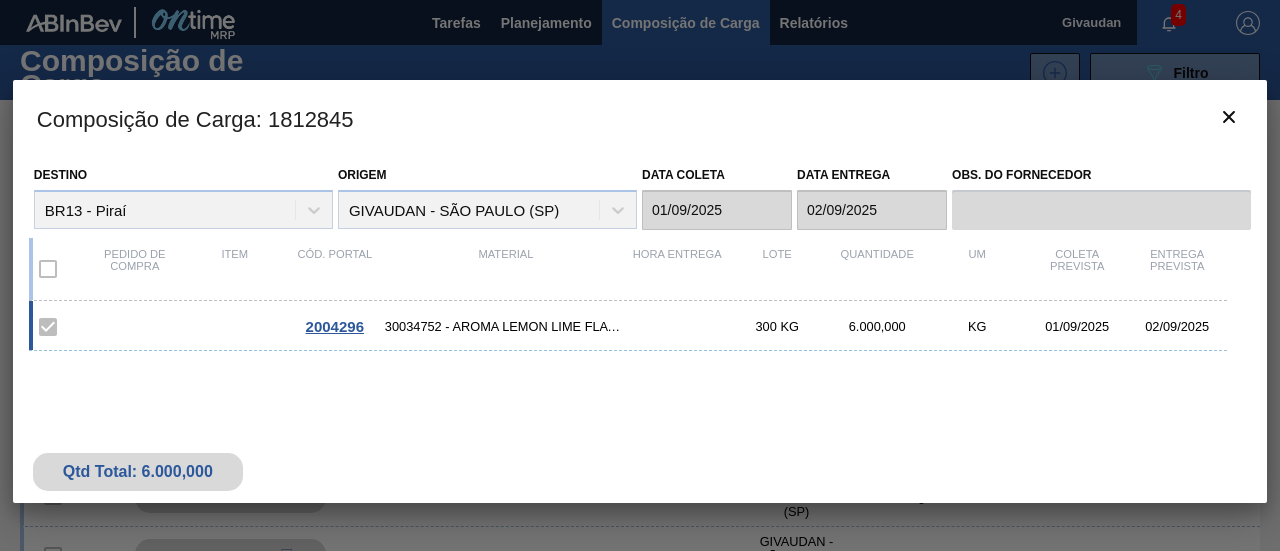 click on "2004296" at bounding box center (335, 326) 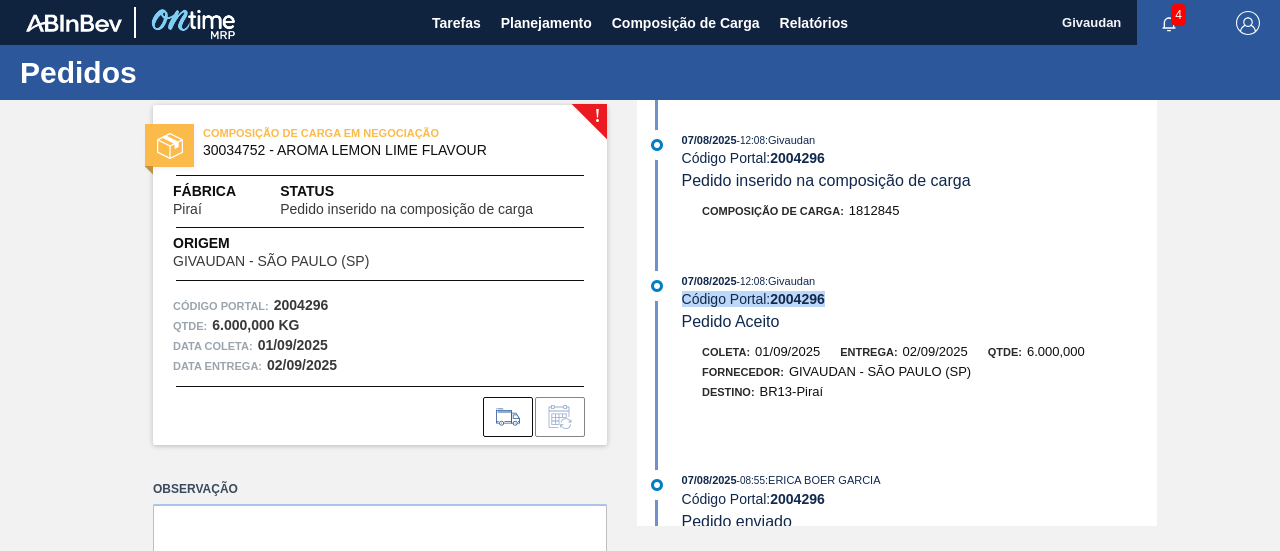drag, startPoint x: 682, startPoint y: 300, endPoint x: 840, endPoint y: 294, distance: 158.11388 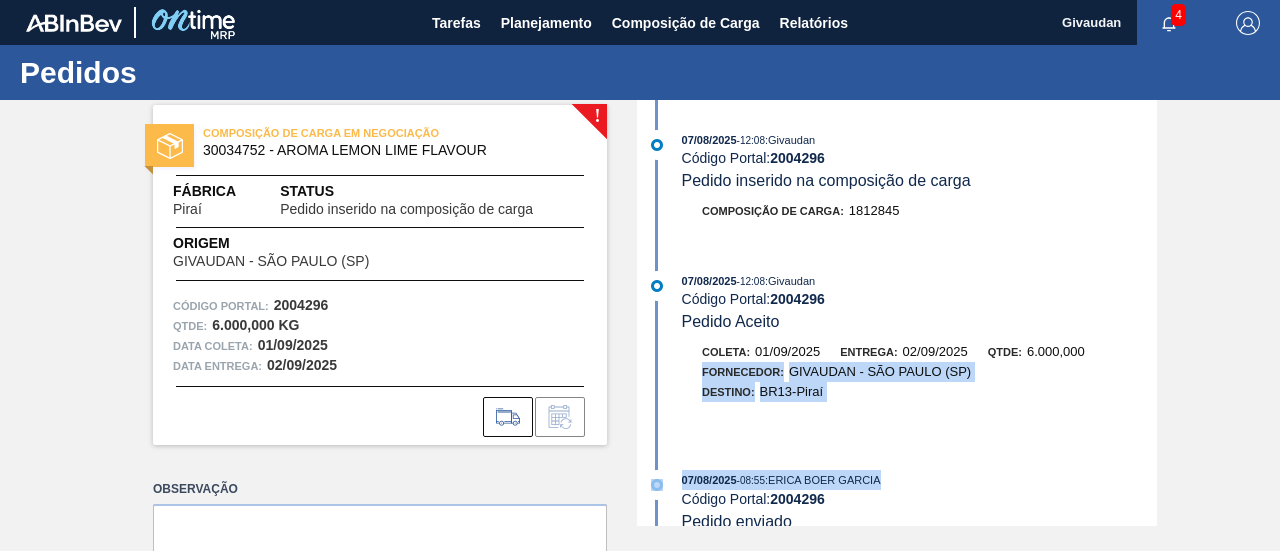 drag, startPoint x: 1156, startPoint y: 388, endPoint x: 1157, endPoint y: 459, distance: 71.00704 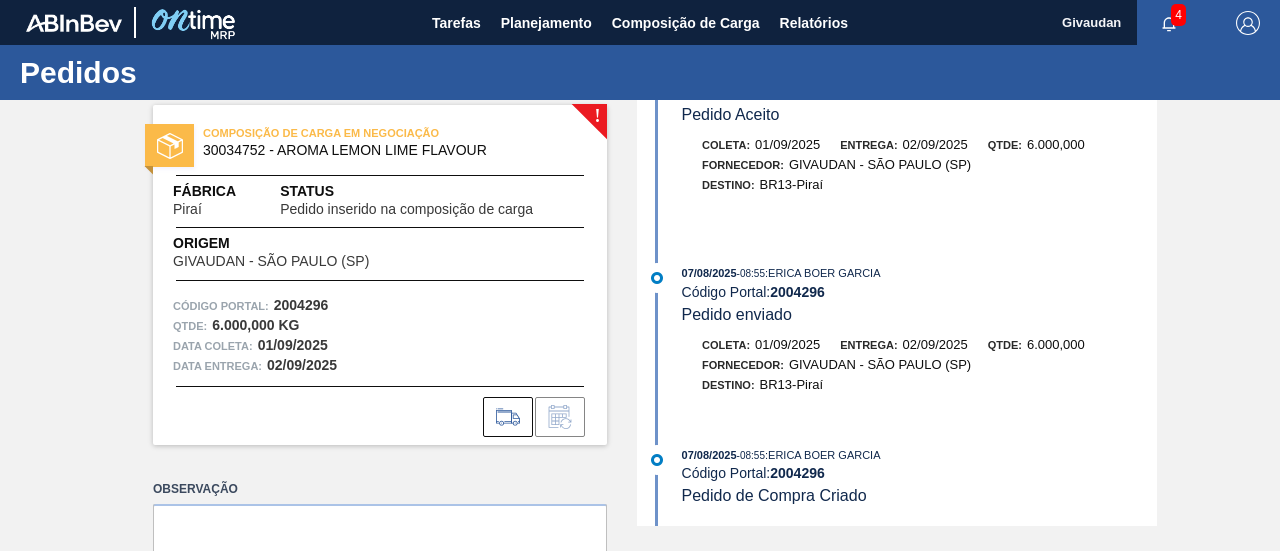 scroll, scrollTop: 0, scrollLeft: 0, axis: both 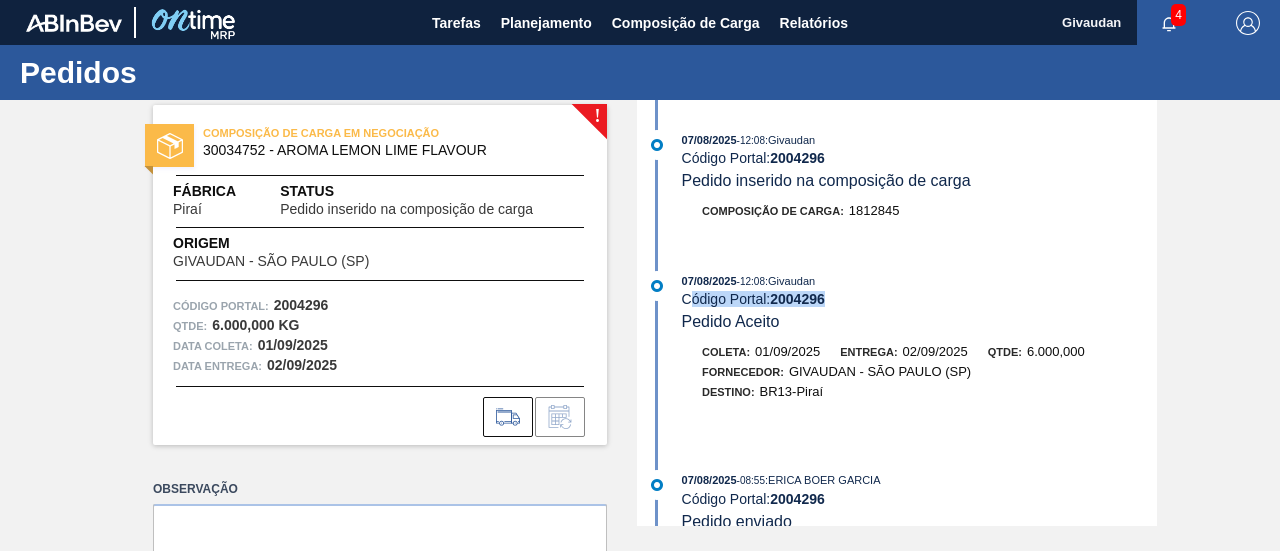 drag, startPoint x: 688, startPoint y: 303, endPoint x: 839, endPoint y: 310, distance: 151.16217 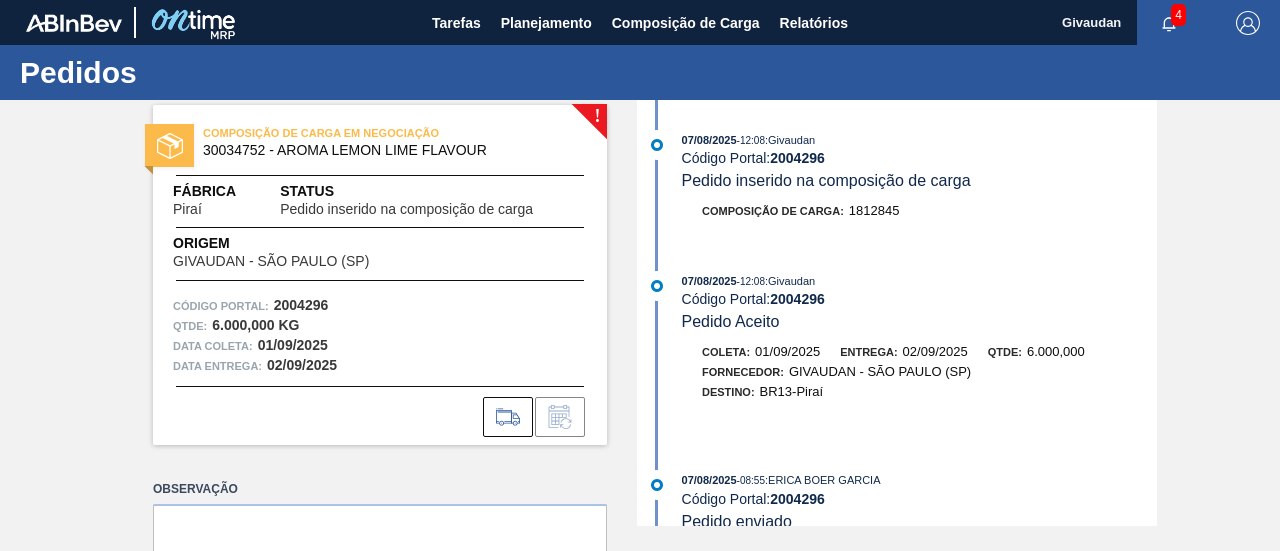 click on "[DATE]  -  12:08 :  Givaudan Código Portal:  2004296 Pedido Aceito" at bounding box center [919, 301] 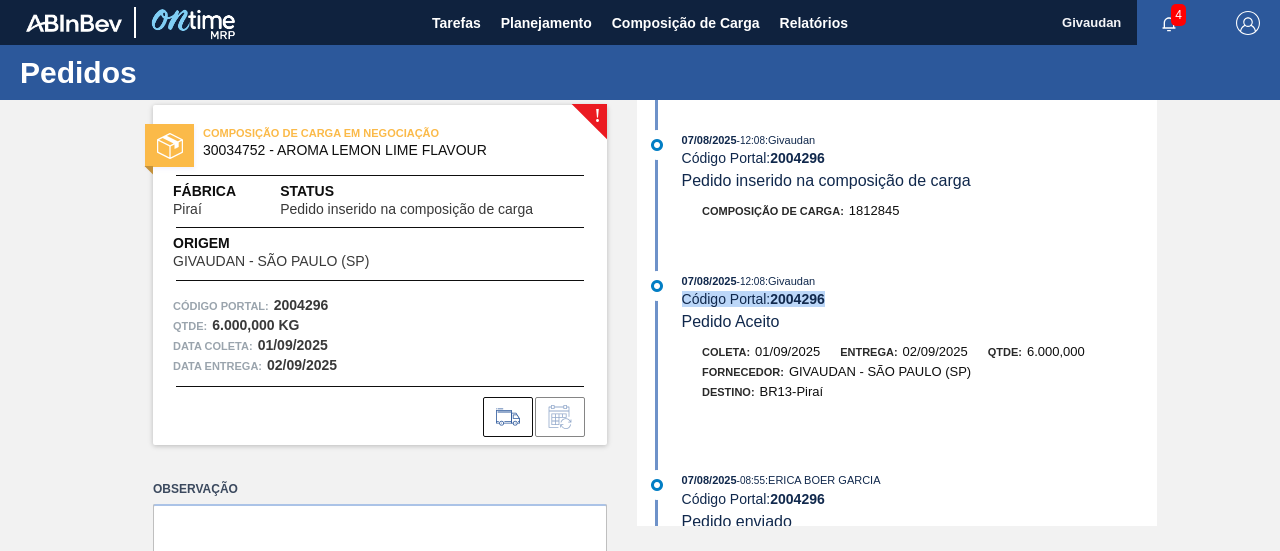 drag, startPoint x: 681, startPoint y: 304, endPoint x: 846, endPoint y: 307, distance: 165.02727 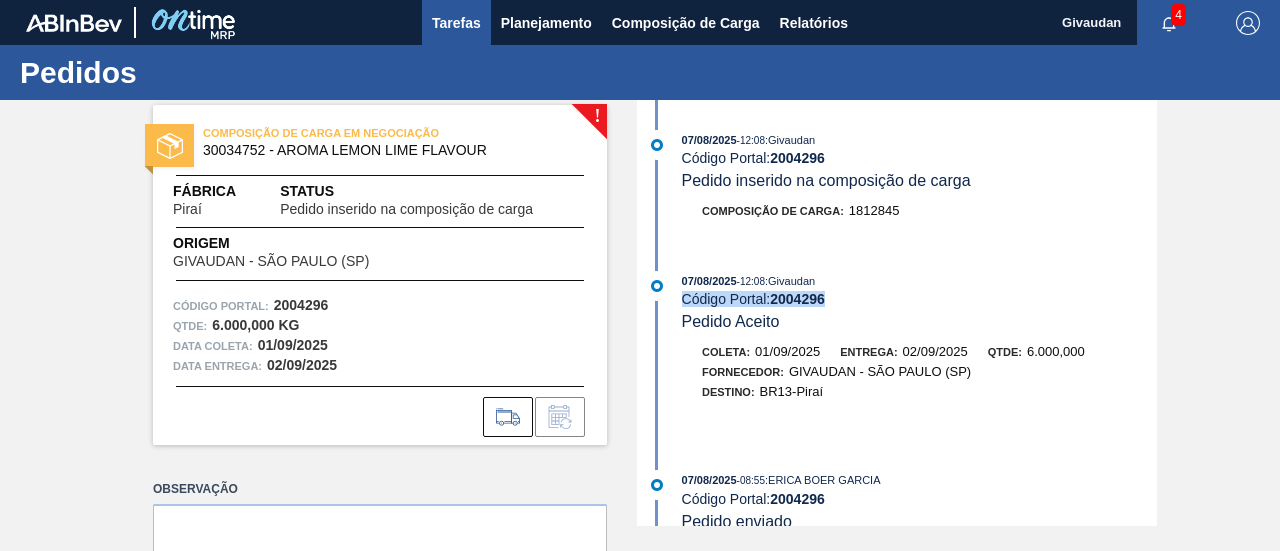 click on "Tarefas" at bounding box center [456, 23] 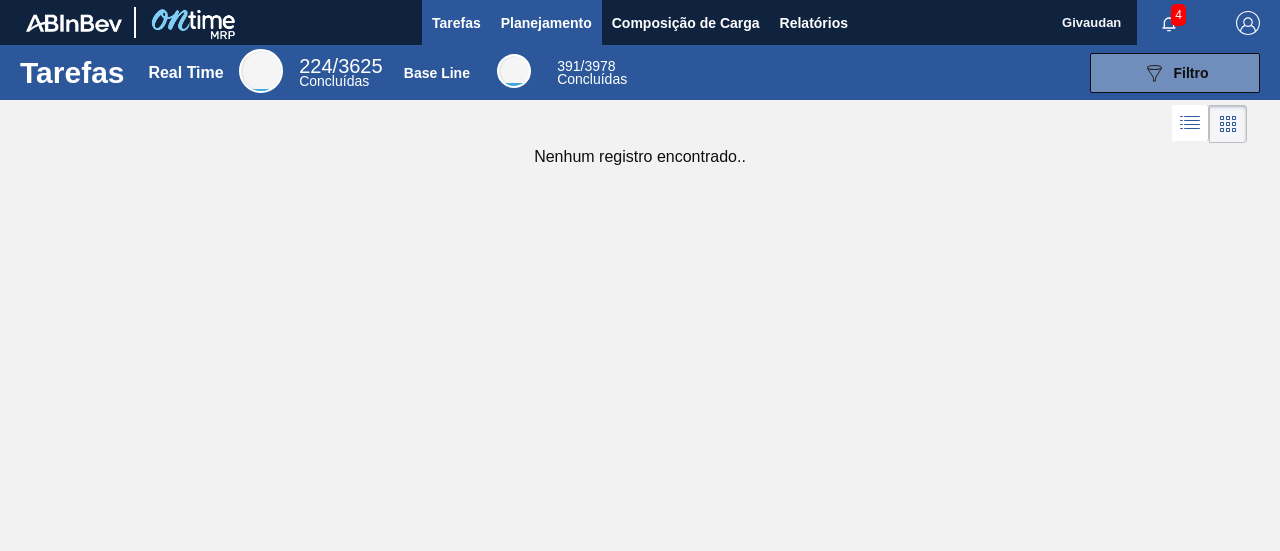 click on "Planejamento" at bounding box center [546, 23] 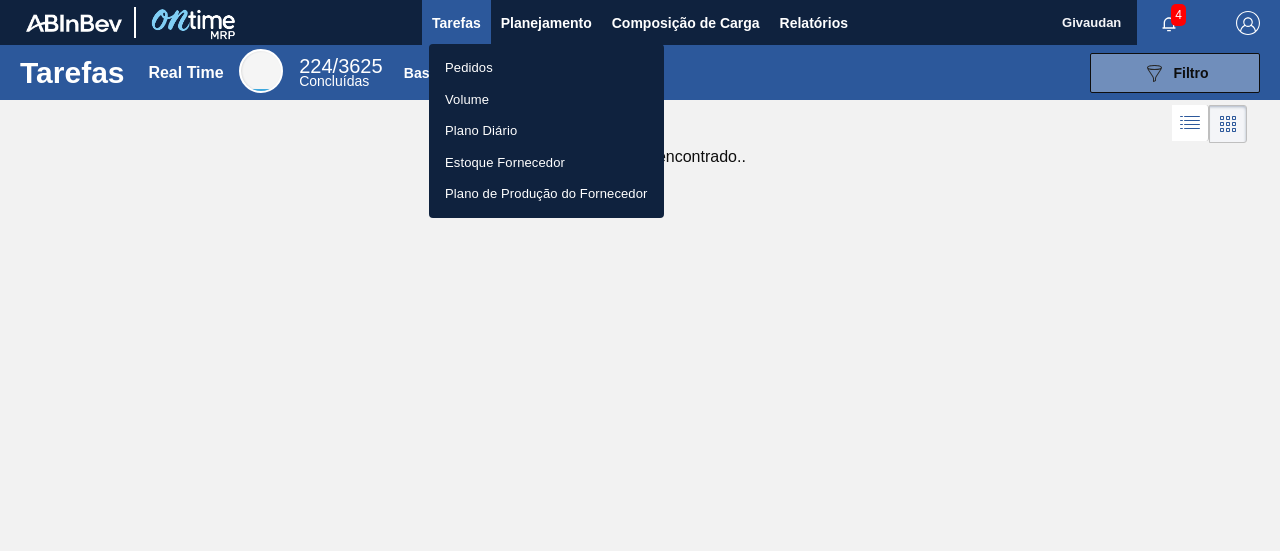 click on "Pedidos" at bounding box center [546, 68] 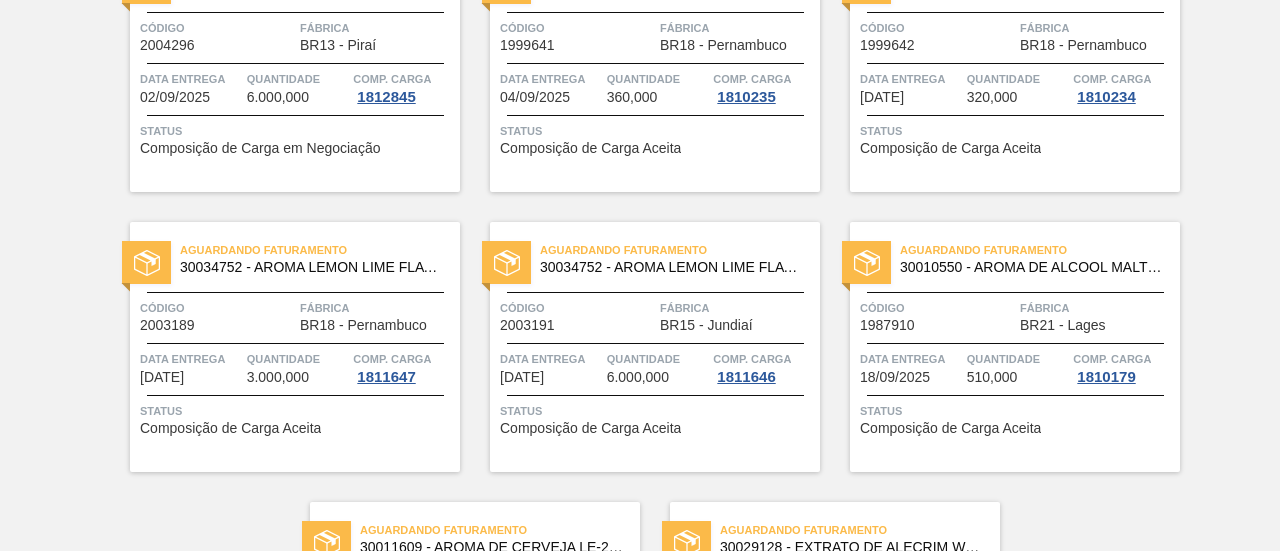 scroll, scrollTop: 1360, scrollLeft: 0, axis: vertical 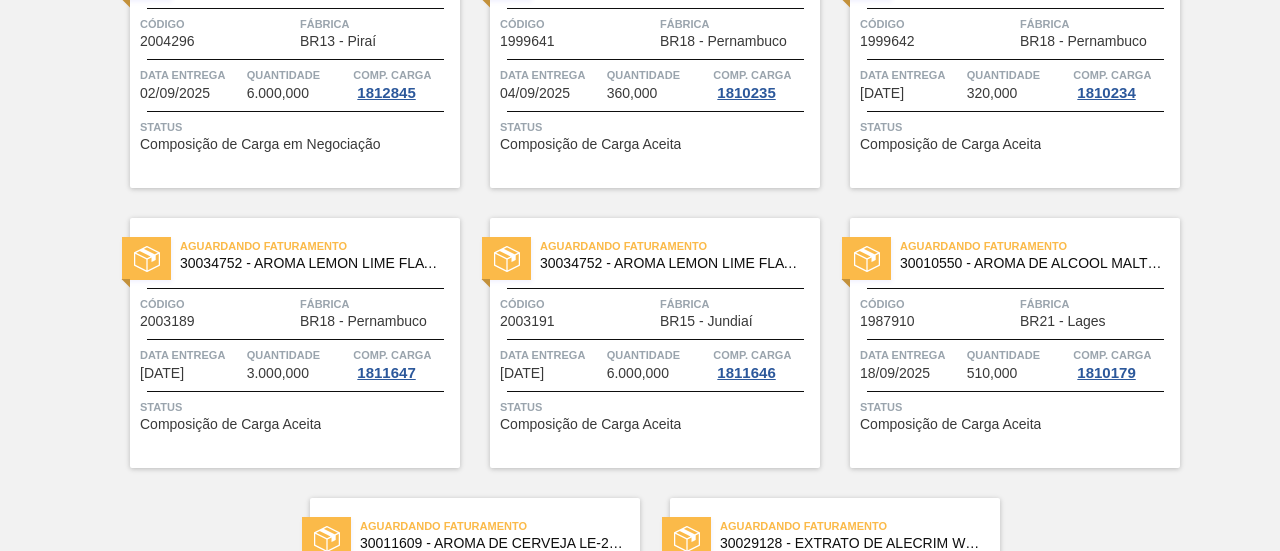 click on "Composição de Carga em Negociação" at bounding box center [260, 144] 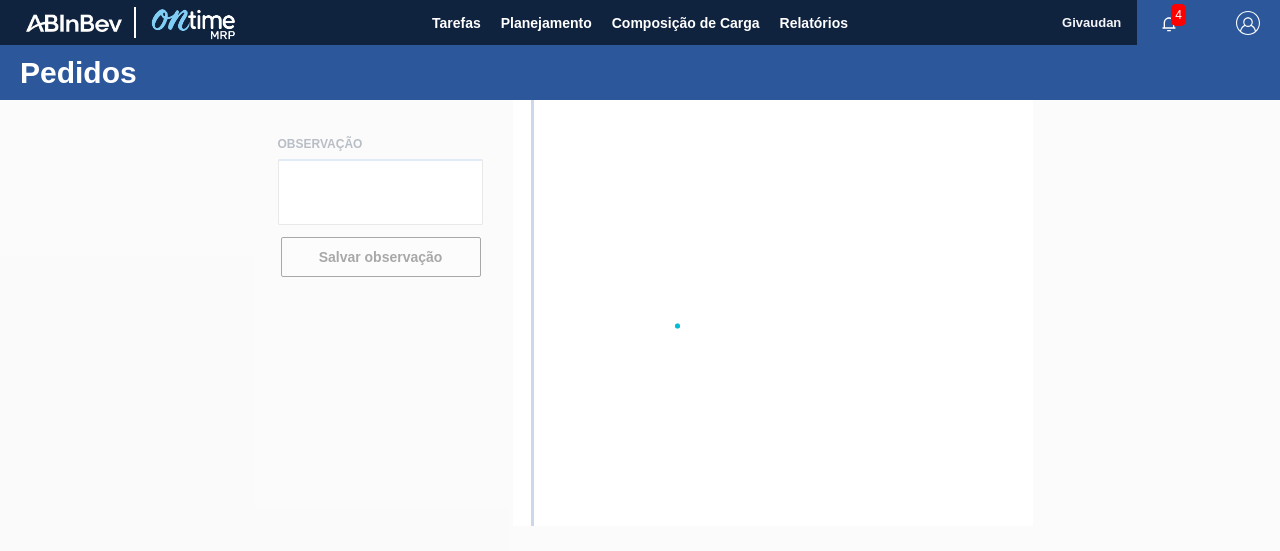scroll, scrollTop: 0, scrollLeft: 0, axis: both 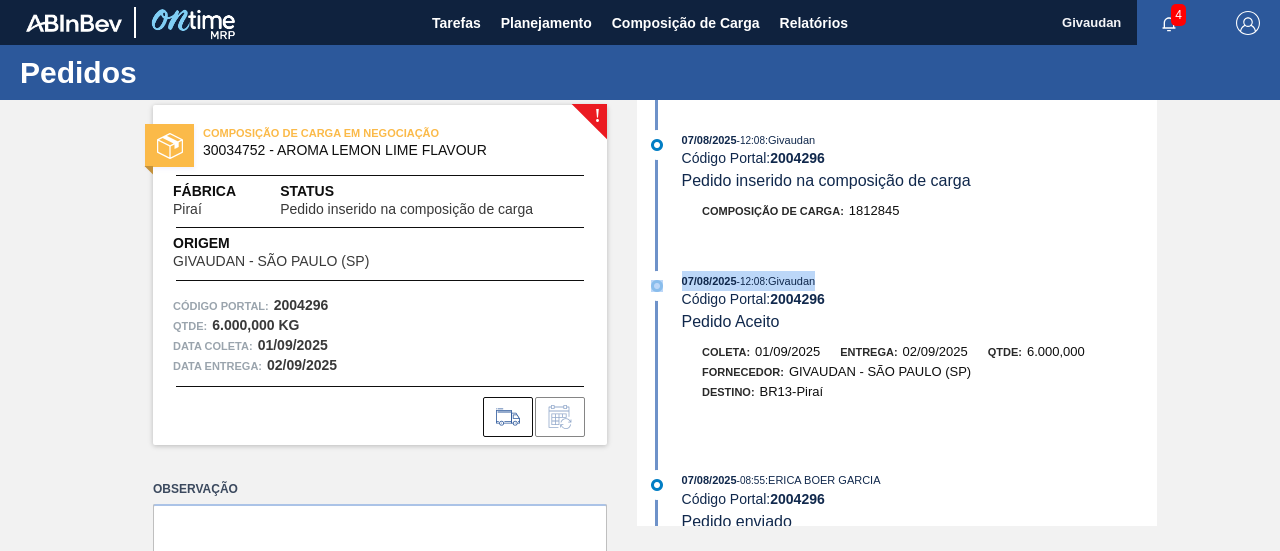 drag, startPoint x: 834, startPoint y: 290, endPoint x: 672, endPoint y: 292, distance: 162.01234 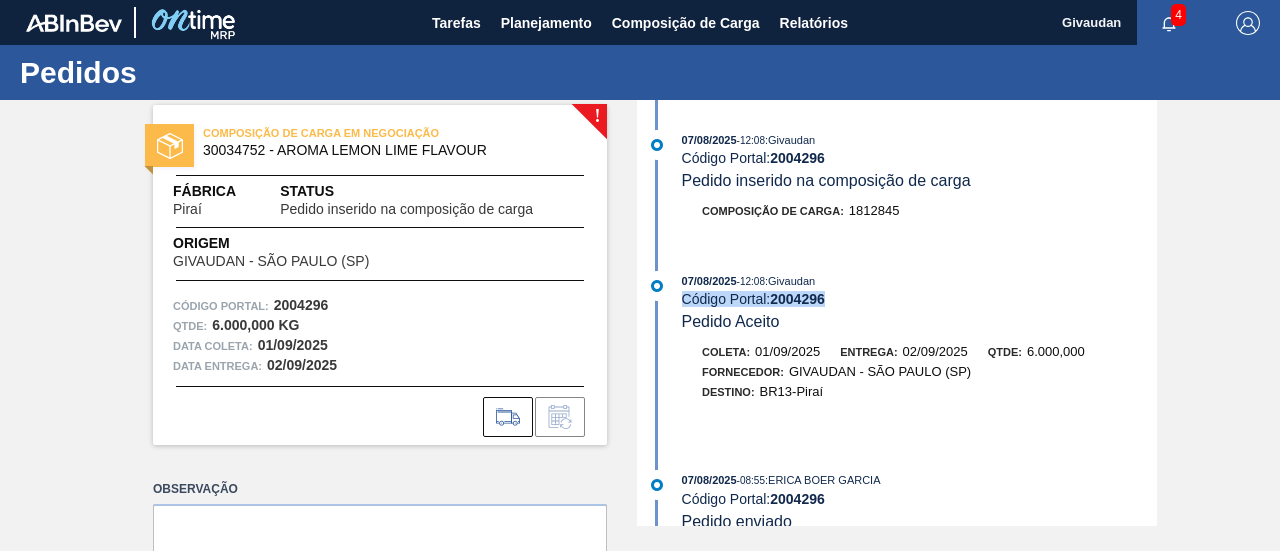 drag, startPoint x: 834, startPoint y: 301, endPoint x: 684, endPoint y: 307, distance: 150.11995 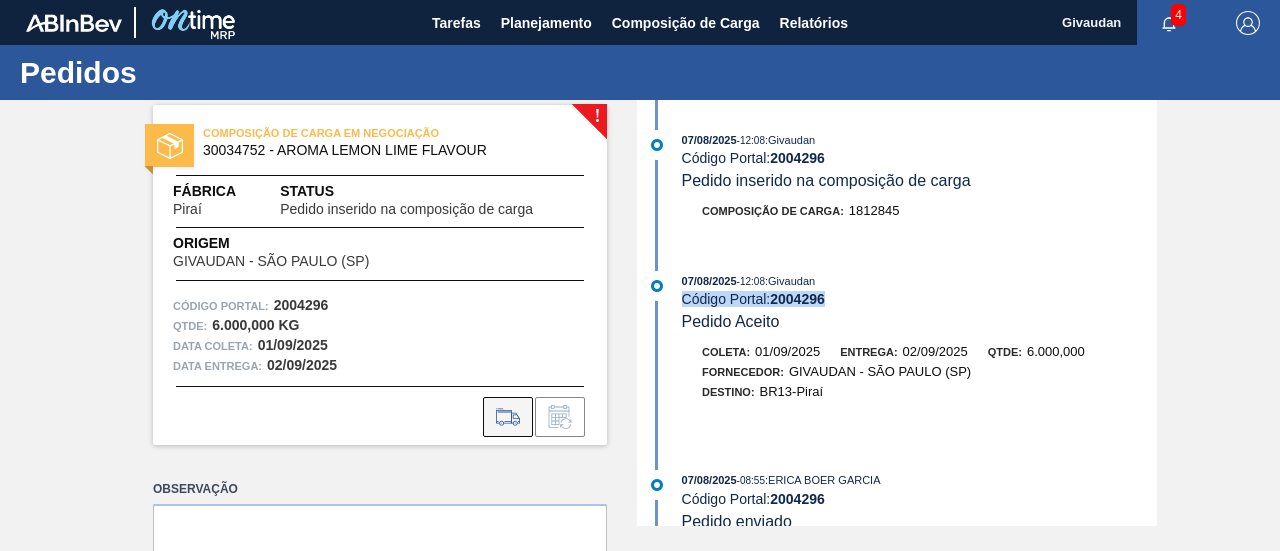 click at bounding box center [508, 417] 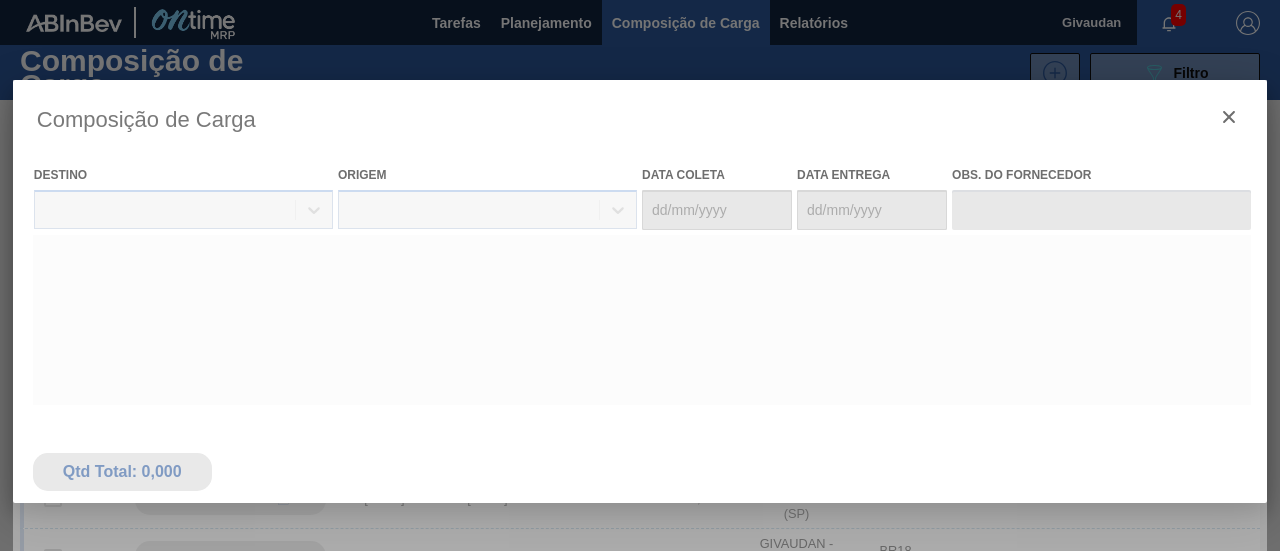type on "01/09/2025" 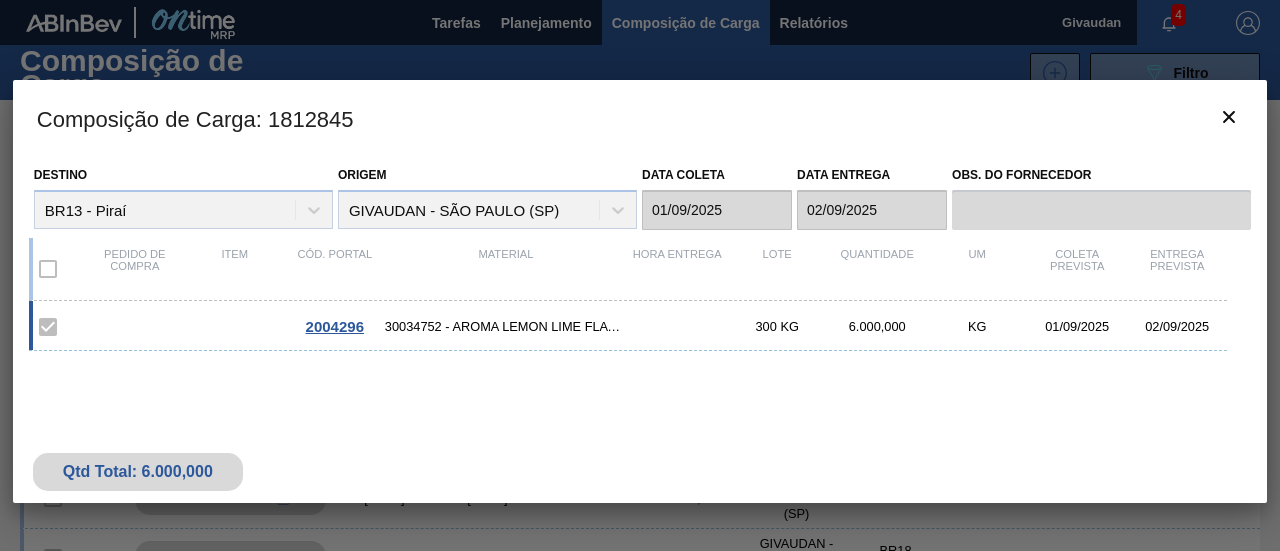 click on "2004296" at bounding box center (335, 326) 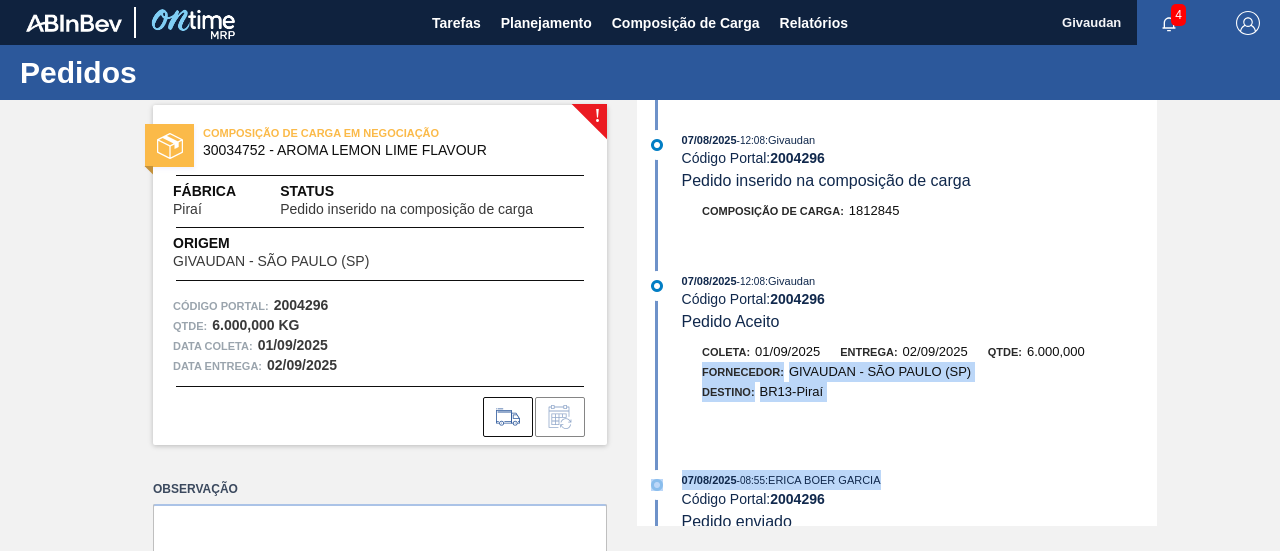 drag, startPoint x: 1158, startPoint y: 372, endPoint x: 1160, endPoint y: 475, distance: 103.01942 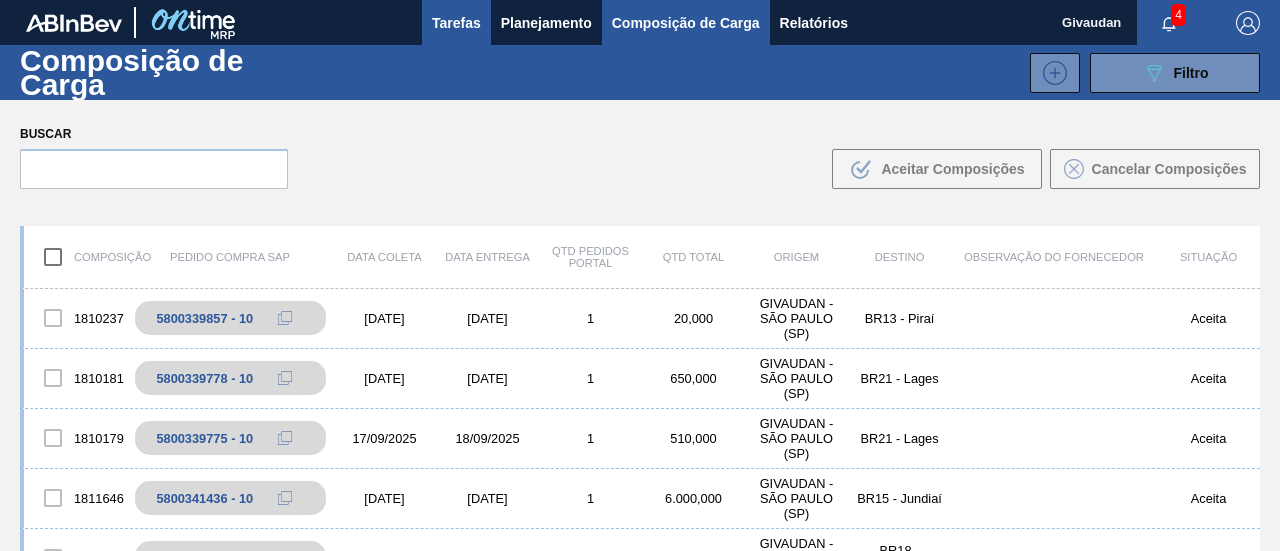 click on "Tarefas" at bounding box center [456, 23] 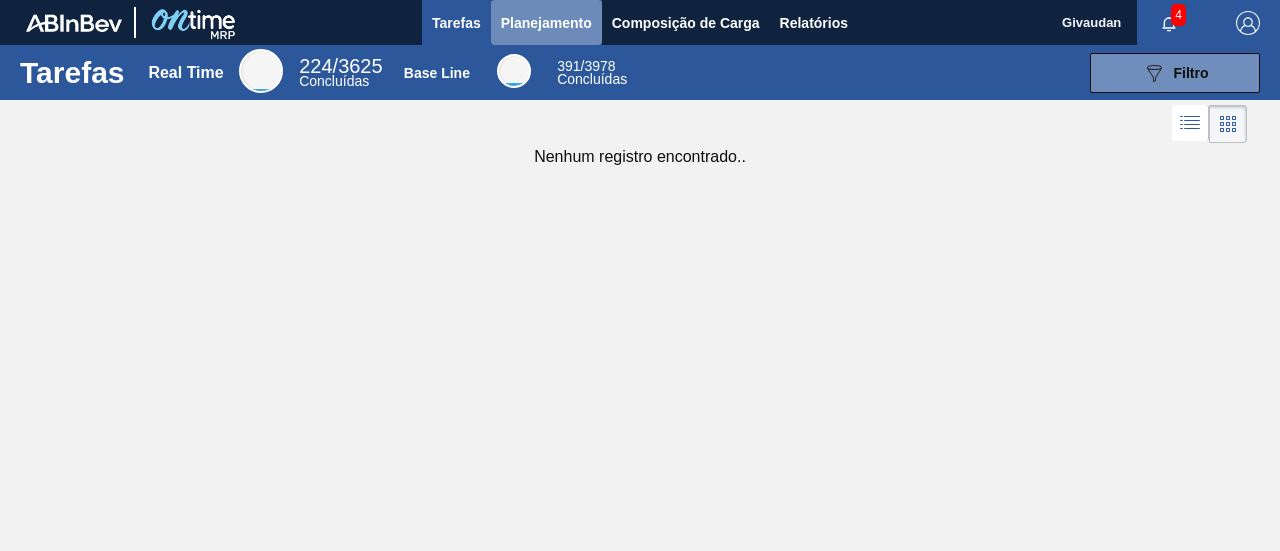click on "Planejamento" at bounding box center (546, 23) 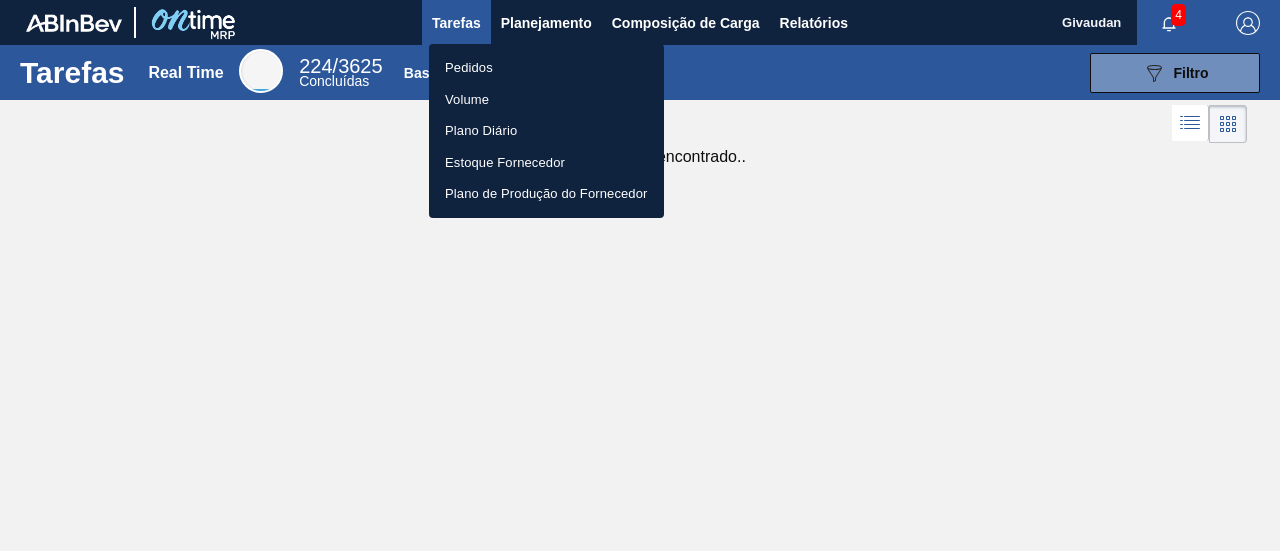 click on "Pedidos" at bounding box center [546, 68] 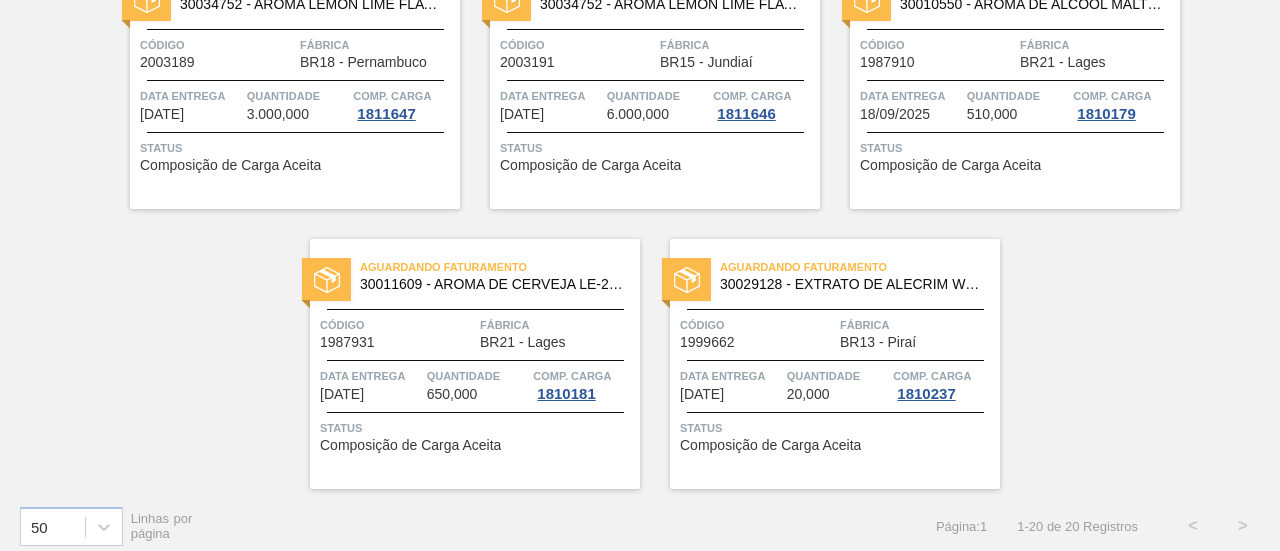 scroll, scrollTop: 1630, scrollLeft: 0, axis: vertical 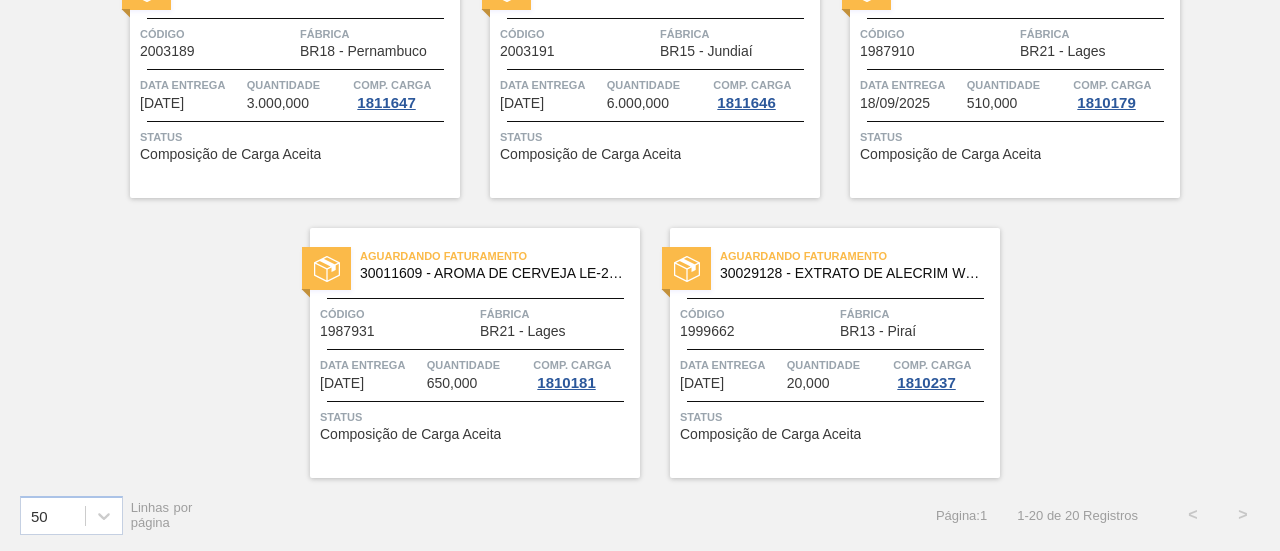 click on "Composição de Carga Aceita" at bounding box center (230, 154) 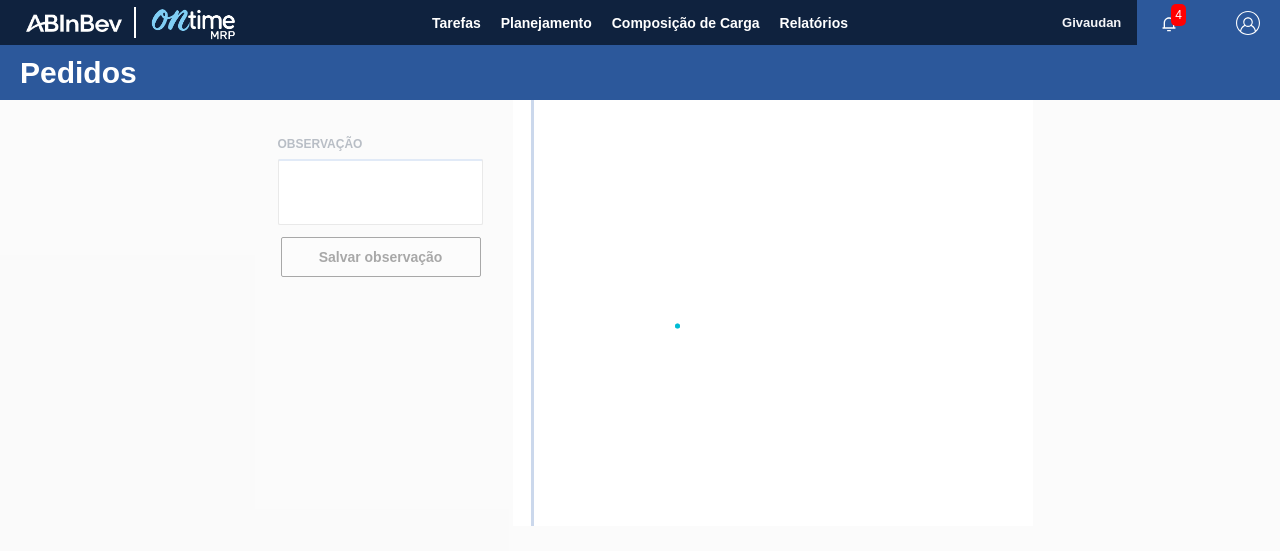 scroll, scrollTop: 0, scrollLeft: 0, axis: both 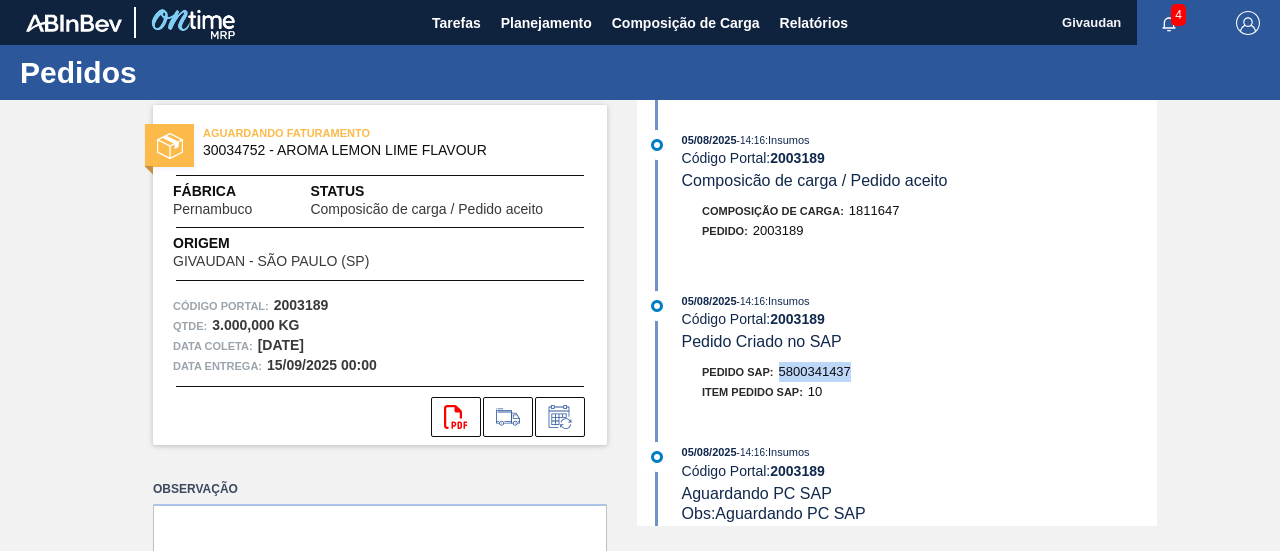 drag, startPoint x: 780, startPoint y: 368, endPoint x: 853, endPoint y: 379, distance: 73.82411 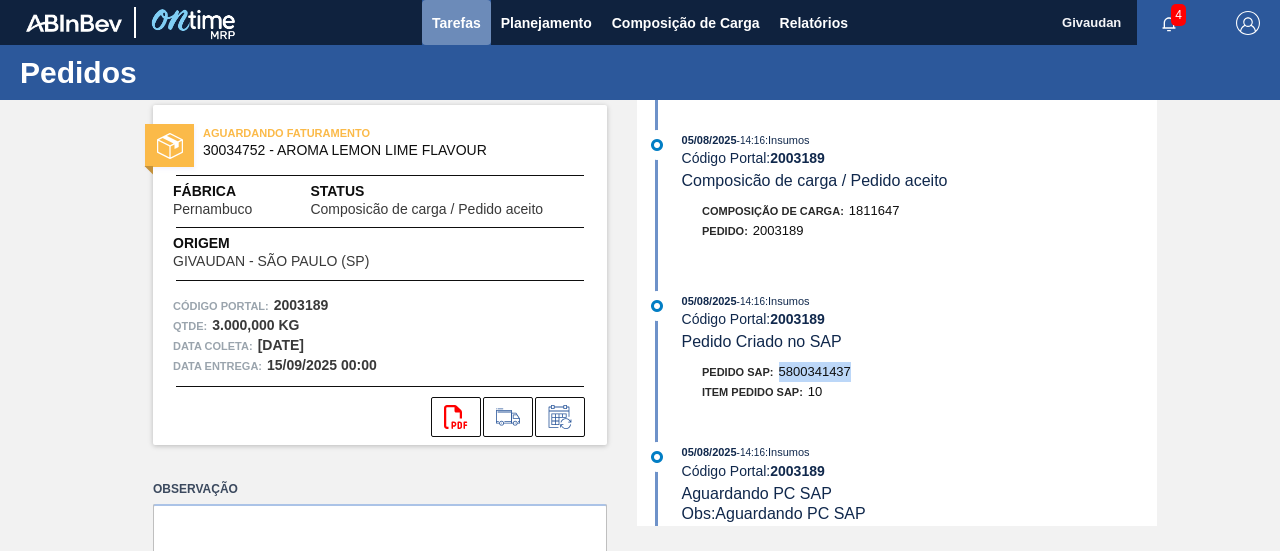 click on "Tarefas" at bounding box center (456, 23) 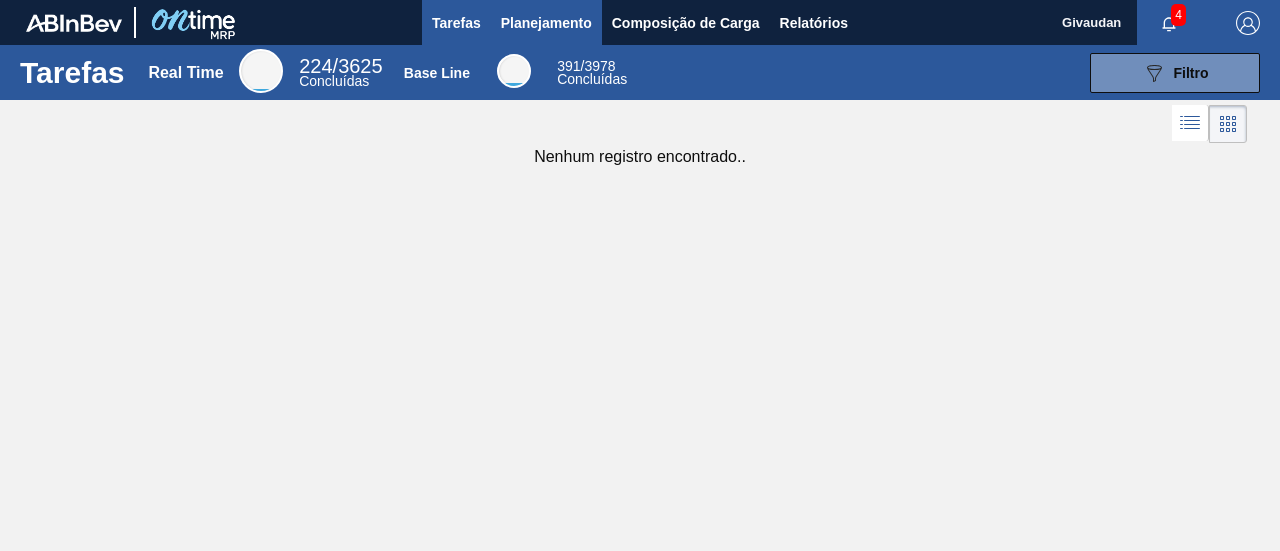 click on "Planejamento" at bounding box center (546, 23) 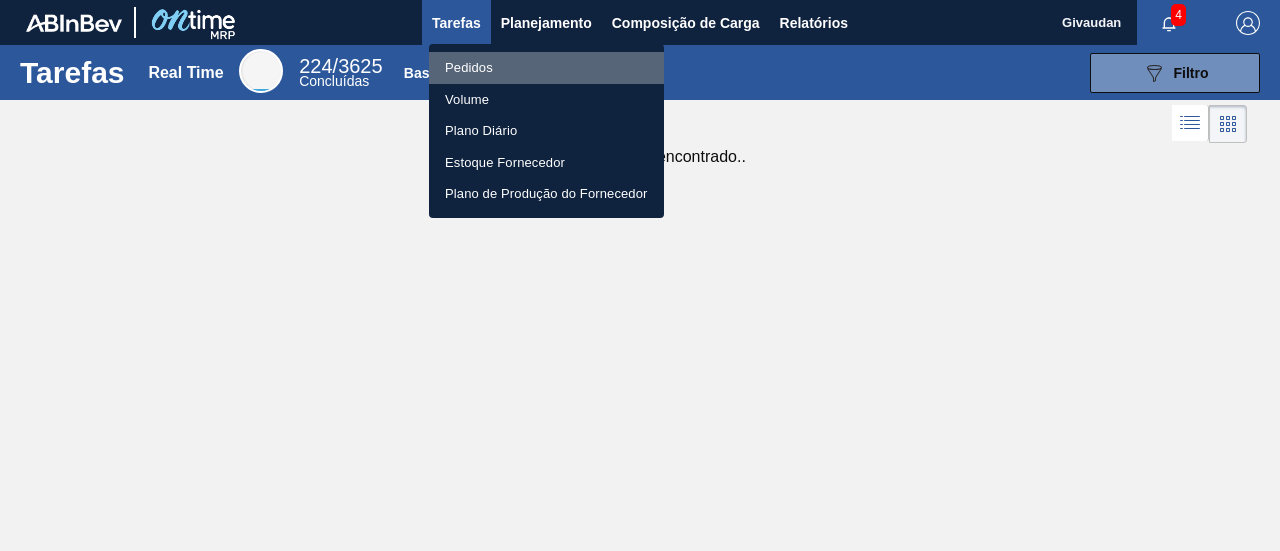 click on "Pedidos" at bounding box center (546, 68) 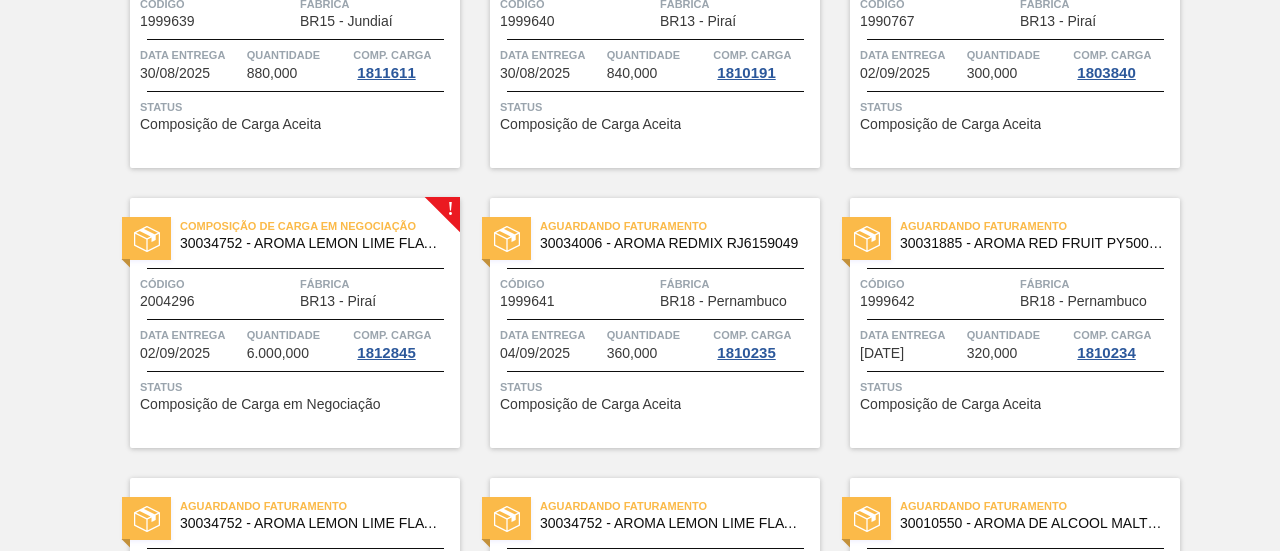scroll, scrollTop: 1123, scrollLeft: 0, axis: vertical 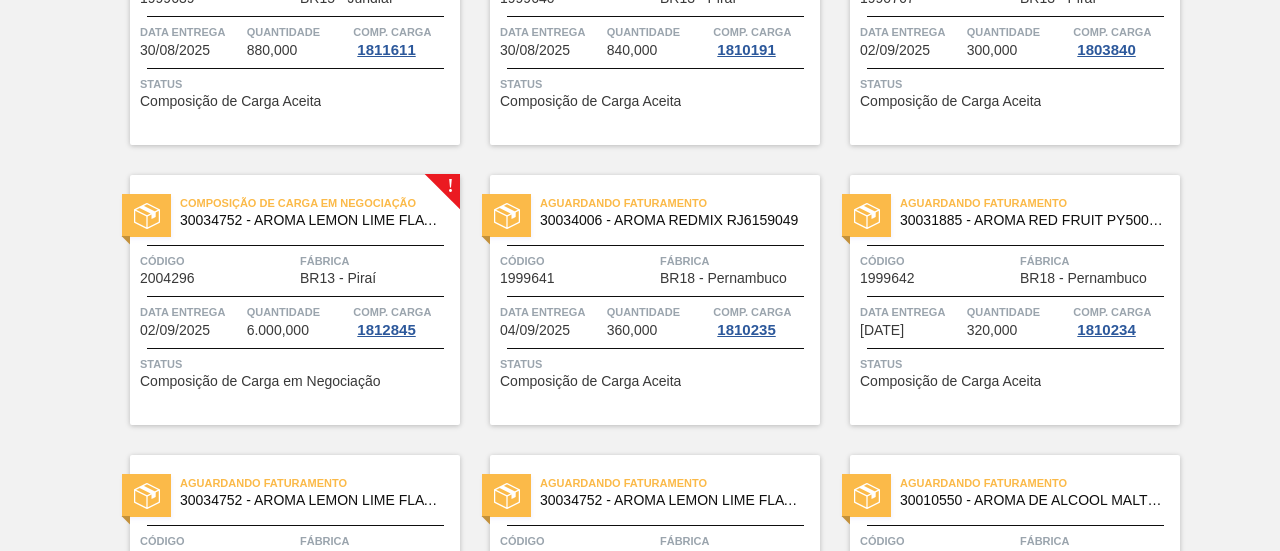 click on "Composição de Carga em Negociação" at bounding box center (260, 381) 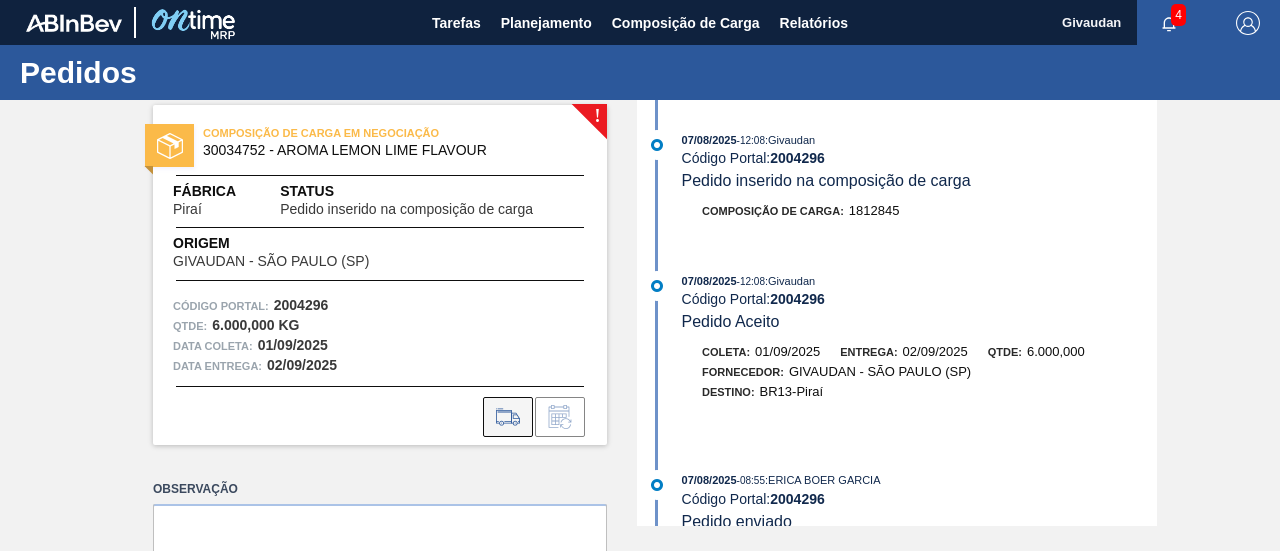 click 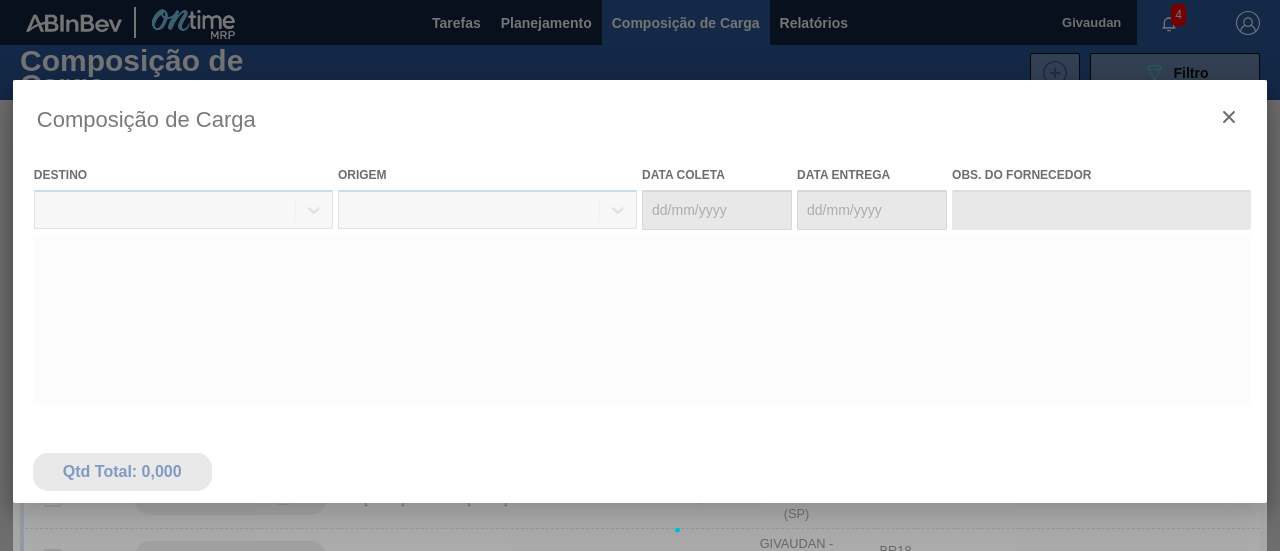 type on "01/09/2025" 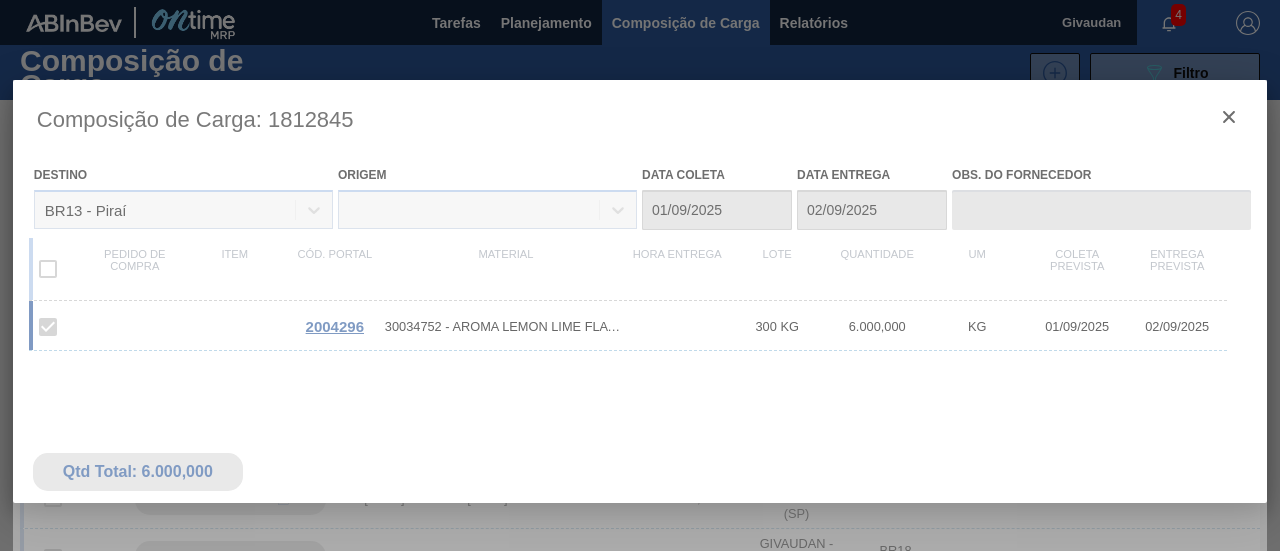 click at bounding box center (640, 530) 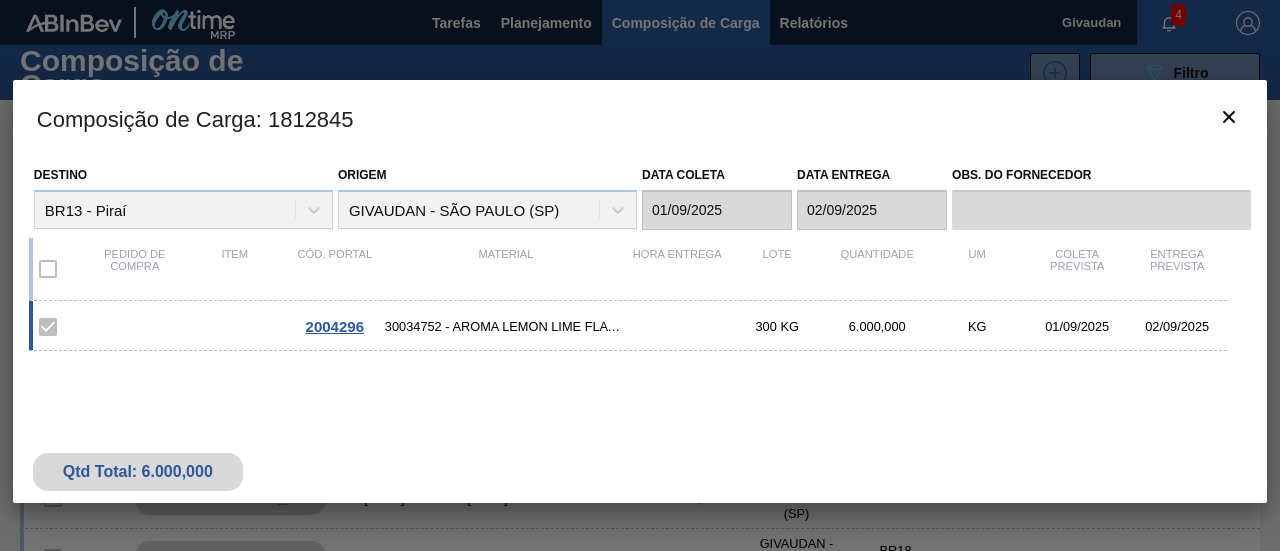click on "2004296" at bounding box center [335, 326] 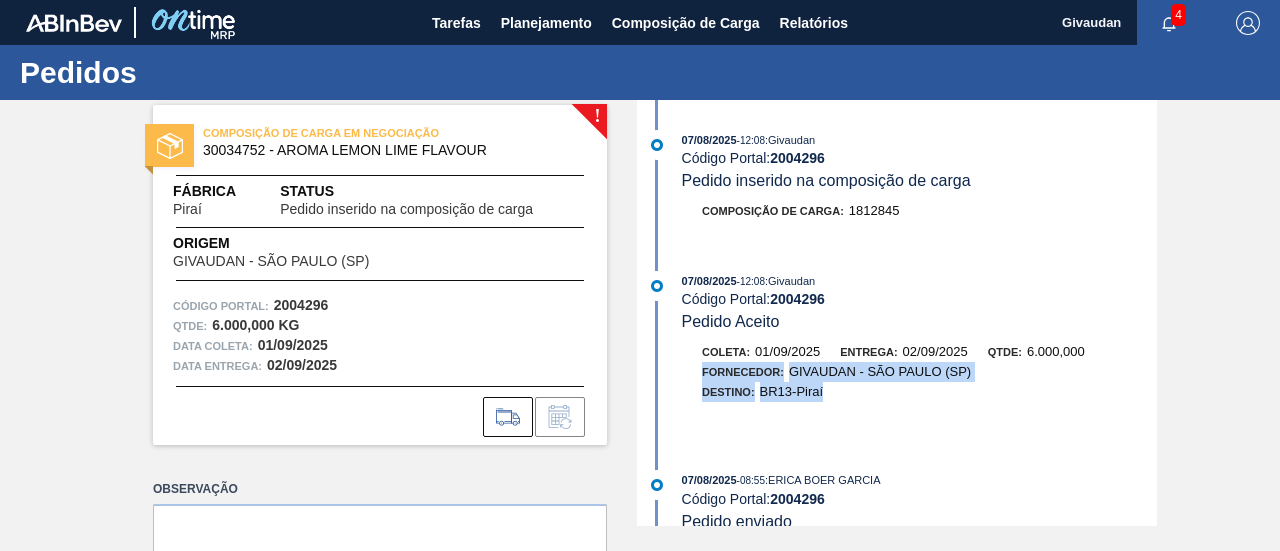 drag, startPoint x: 1152, startPoint y: 365, endPoint x: 1156, endPoint y: 424, distance: 59.135437 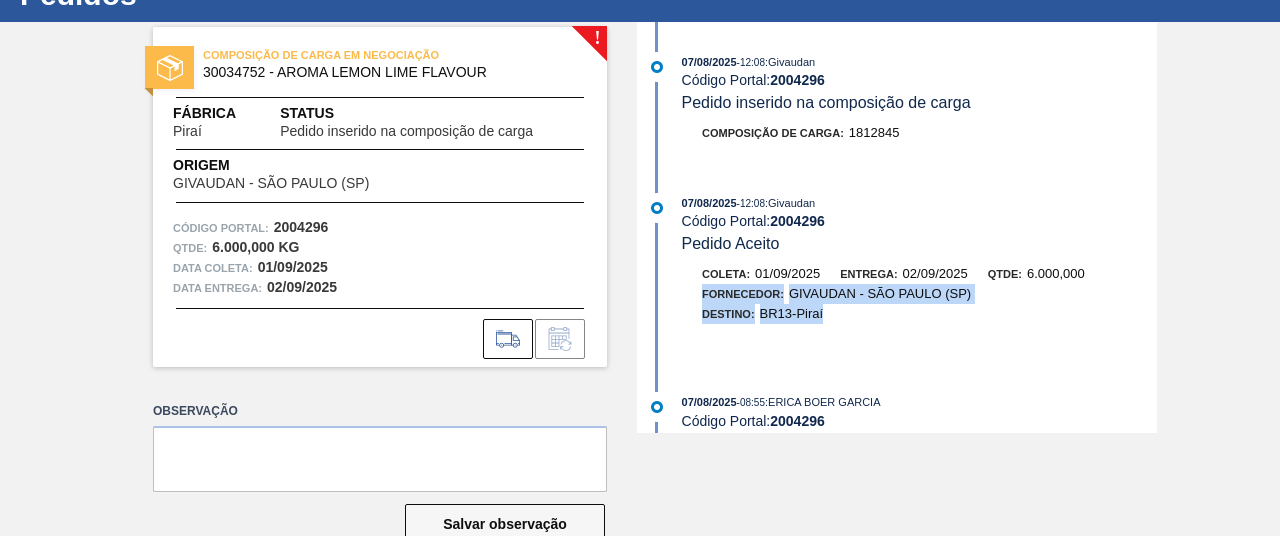scroll, scrollTop: 73, scrollLeft: 0, axis: vertical 